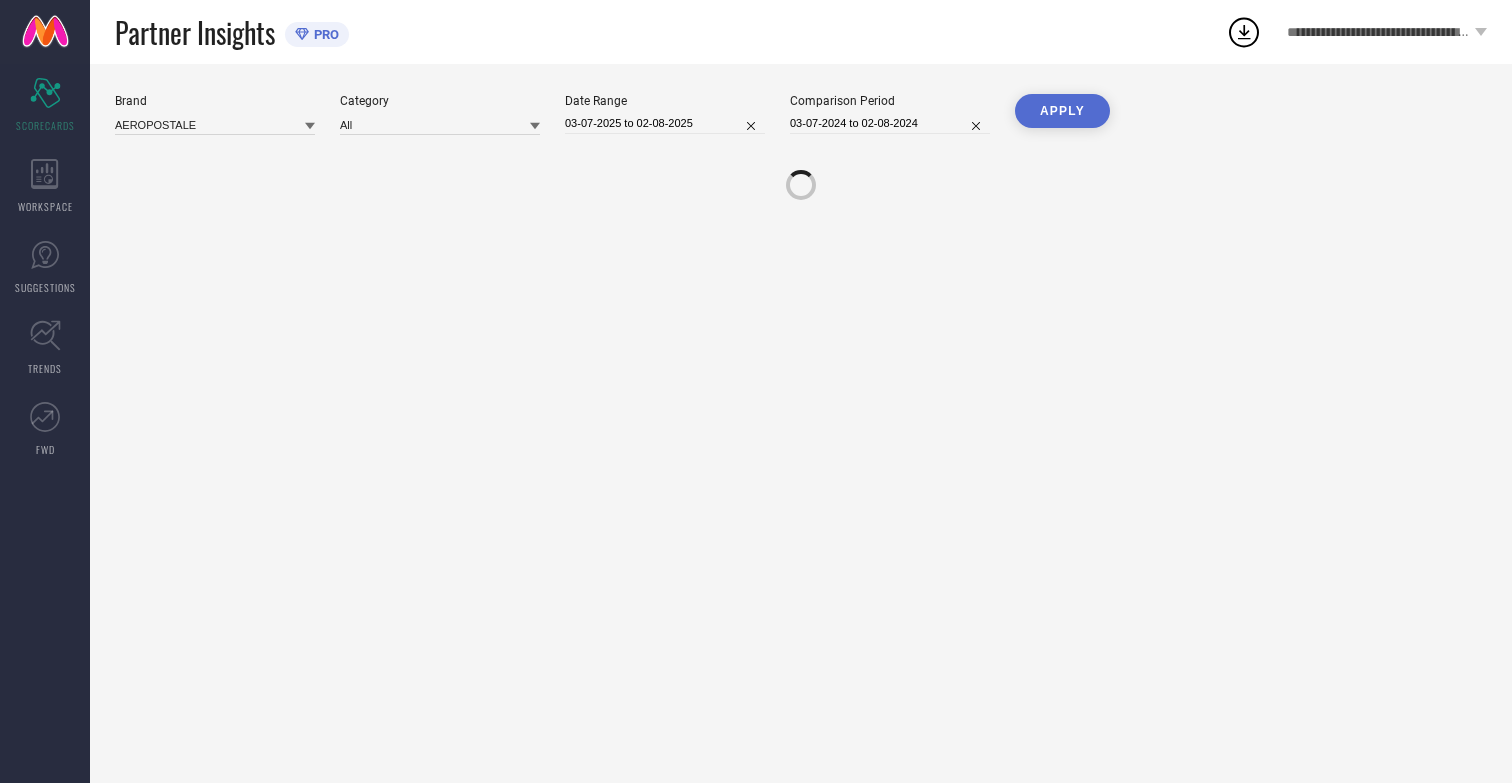 scroll, scrollTop: 0, scrollLeft: 0, axis: both 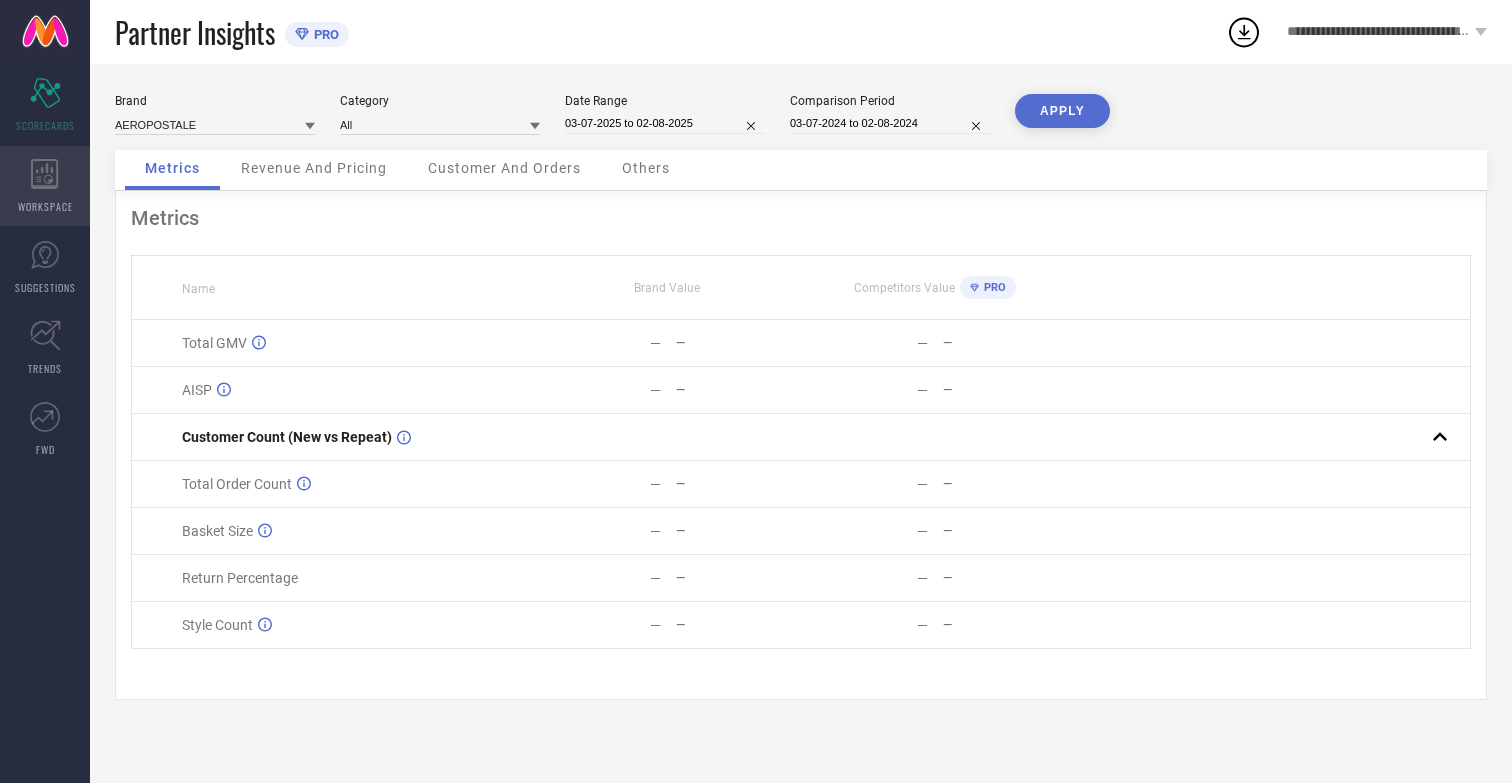click 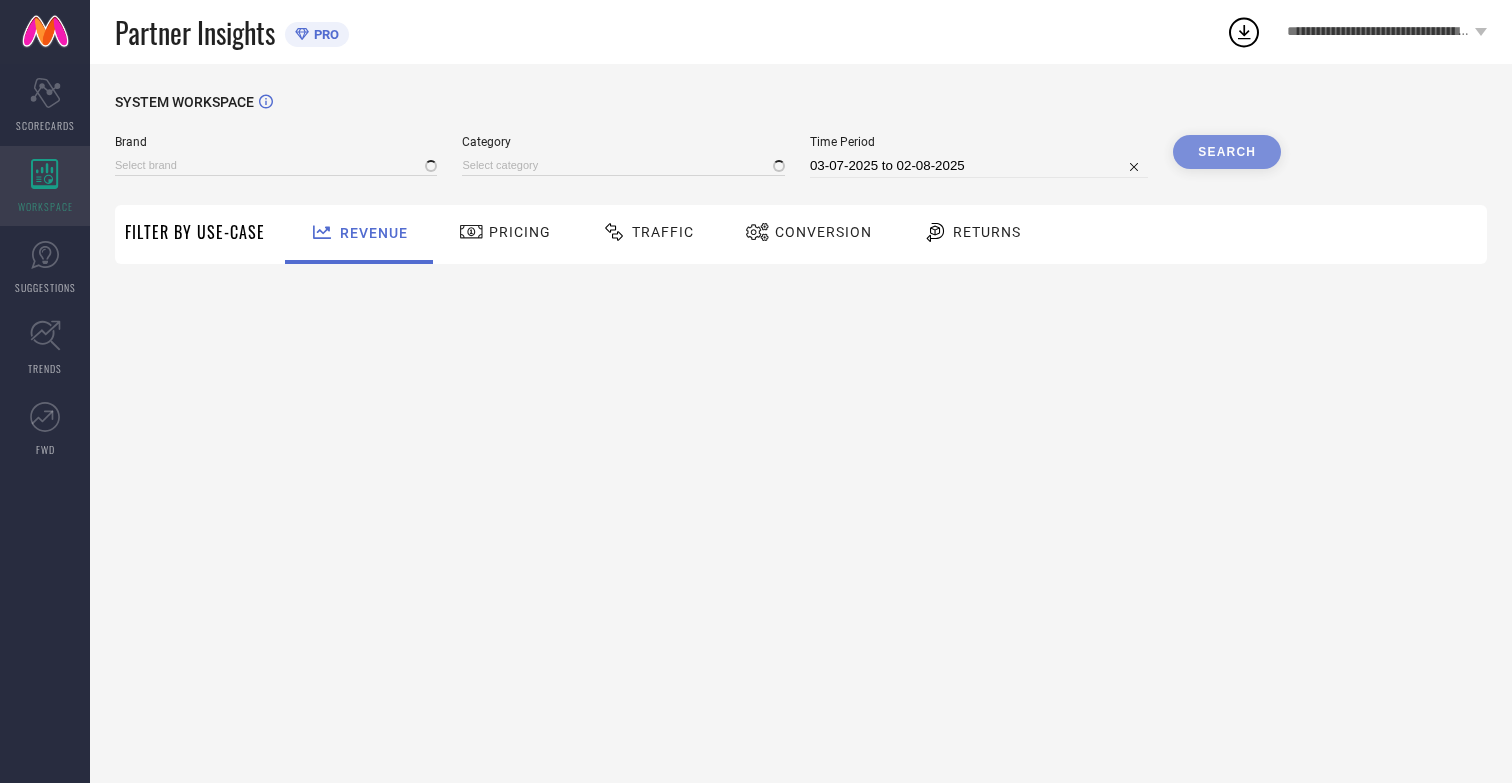 type on "AEROPOSTALE" 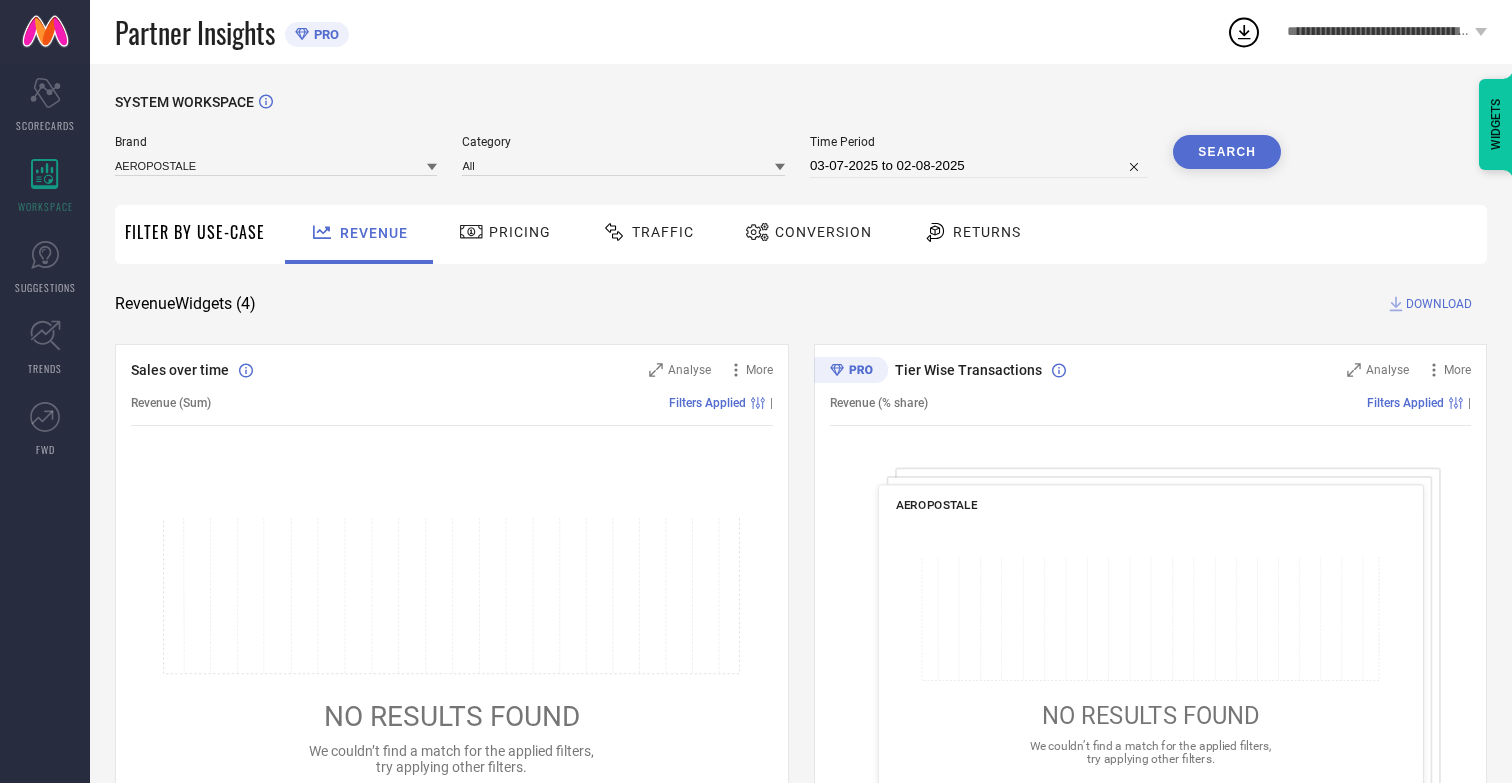click on "Conversion" at bounding box center (823, 232) 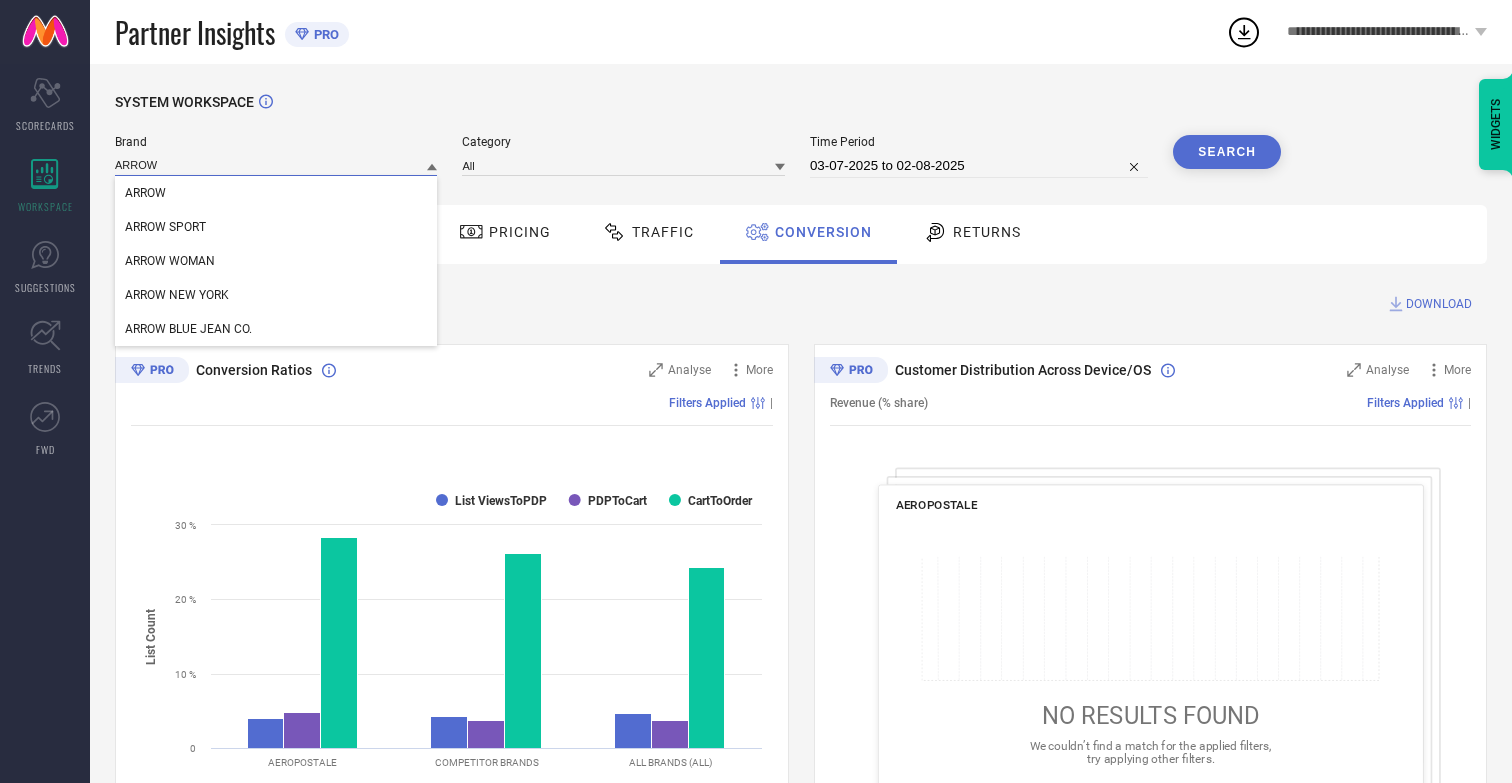 type on "ARROW" 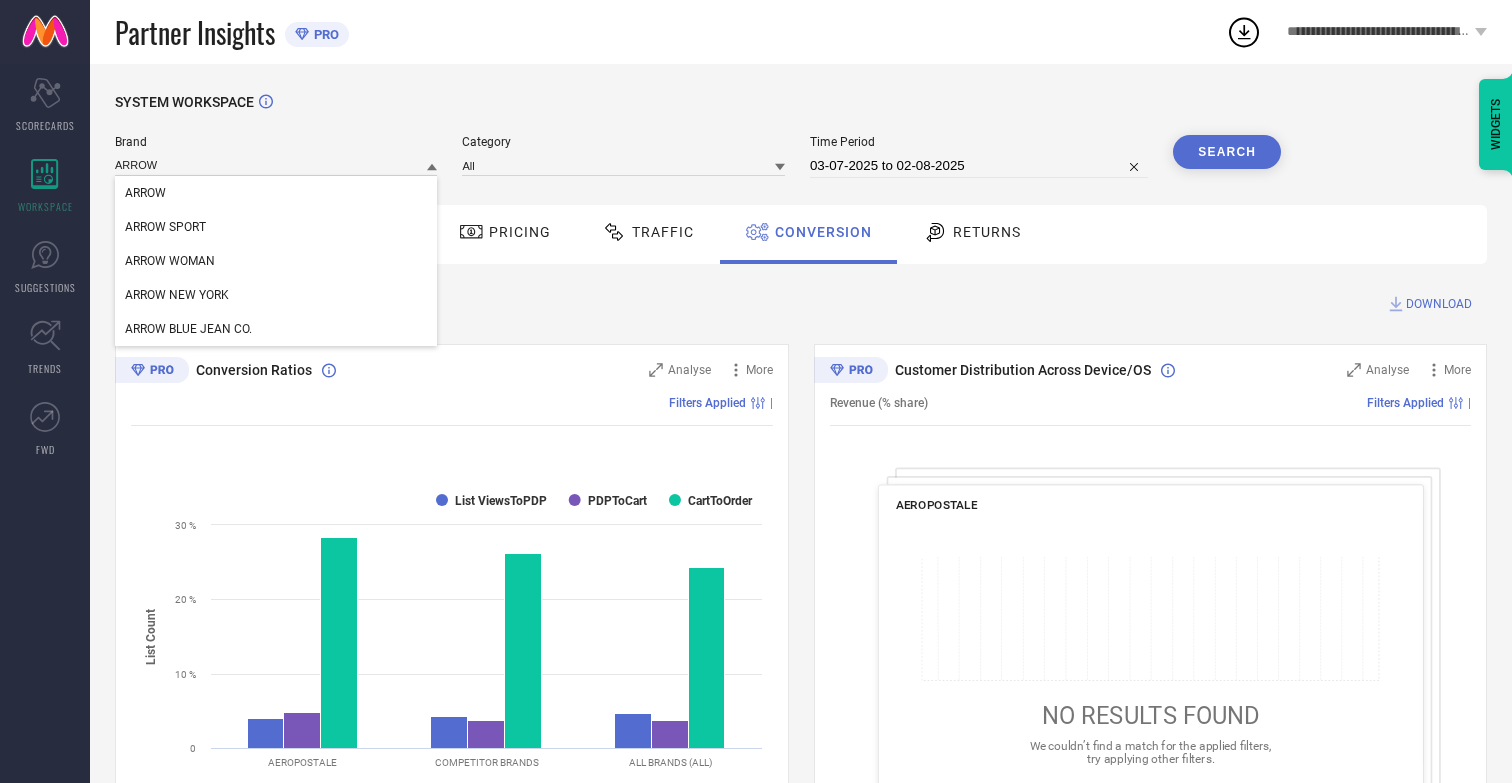 type 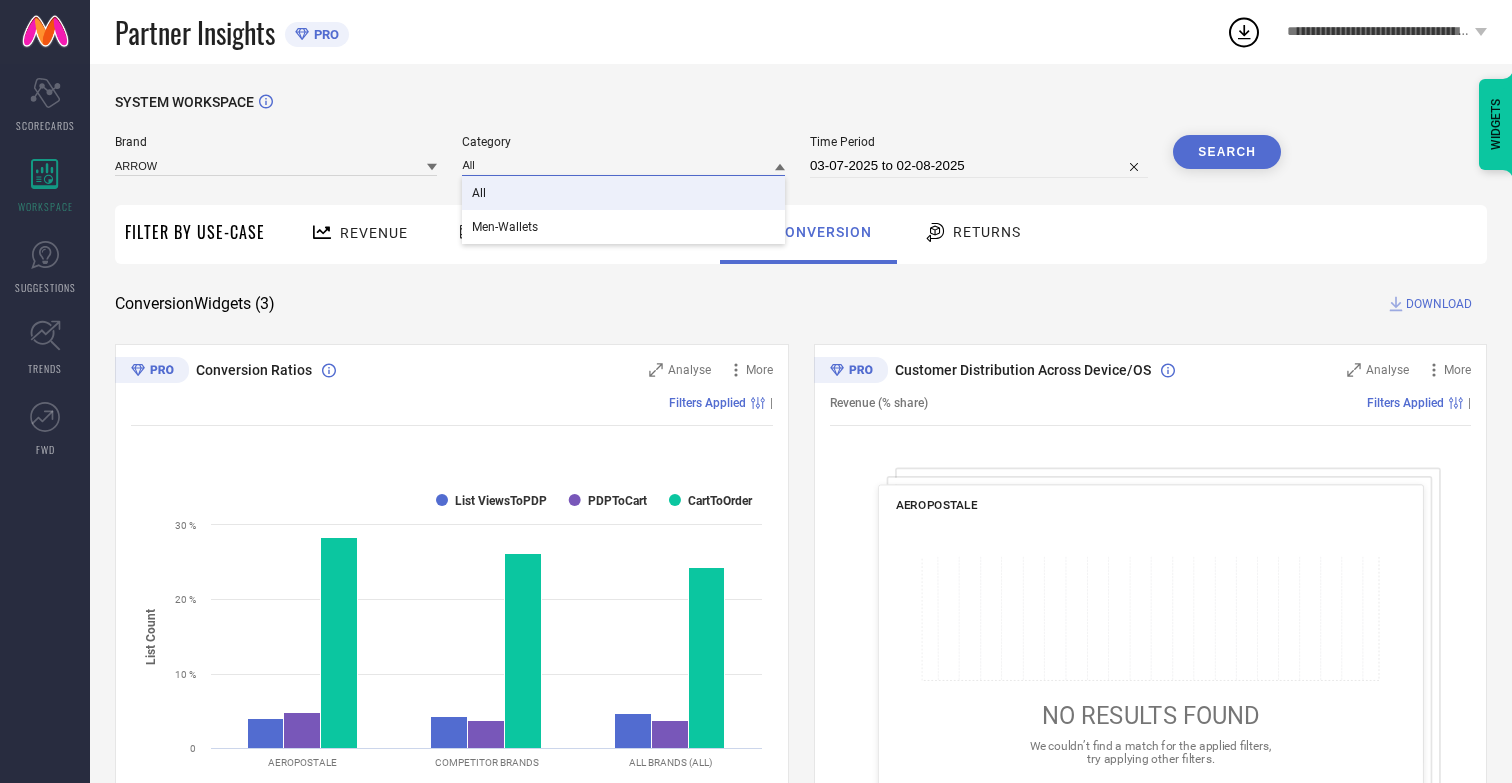 type on "All" 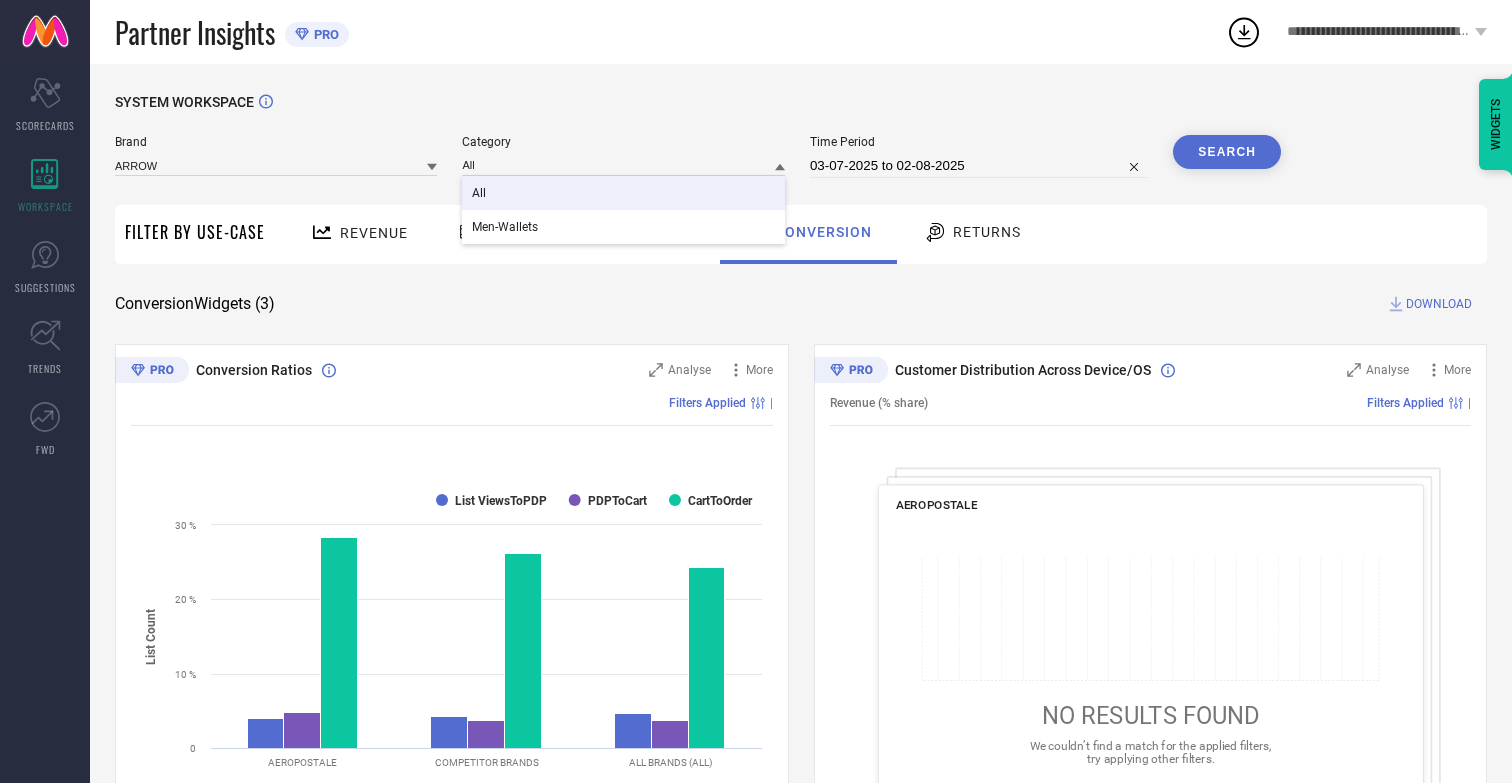 click on "All" at bounding box center (479, 193) 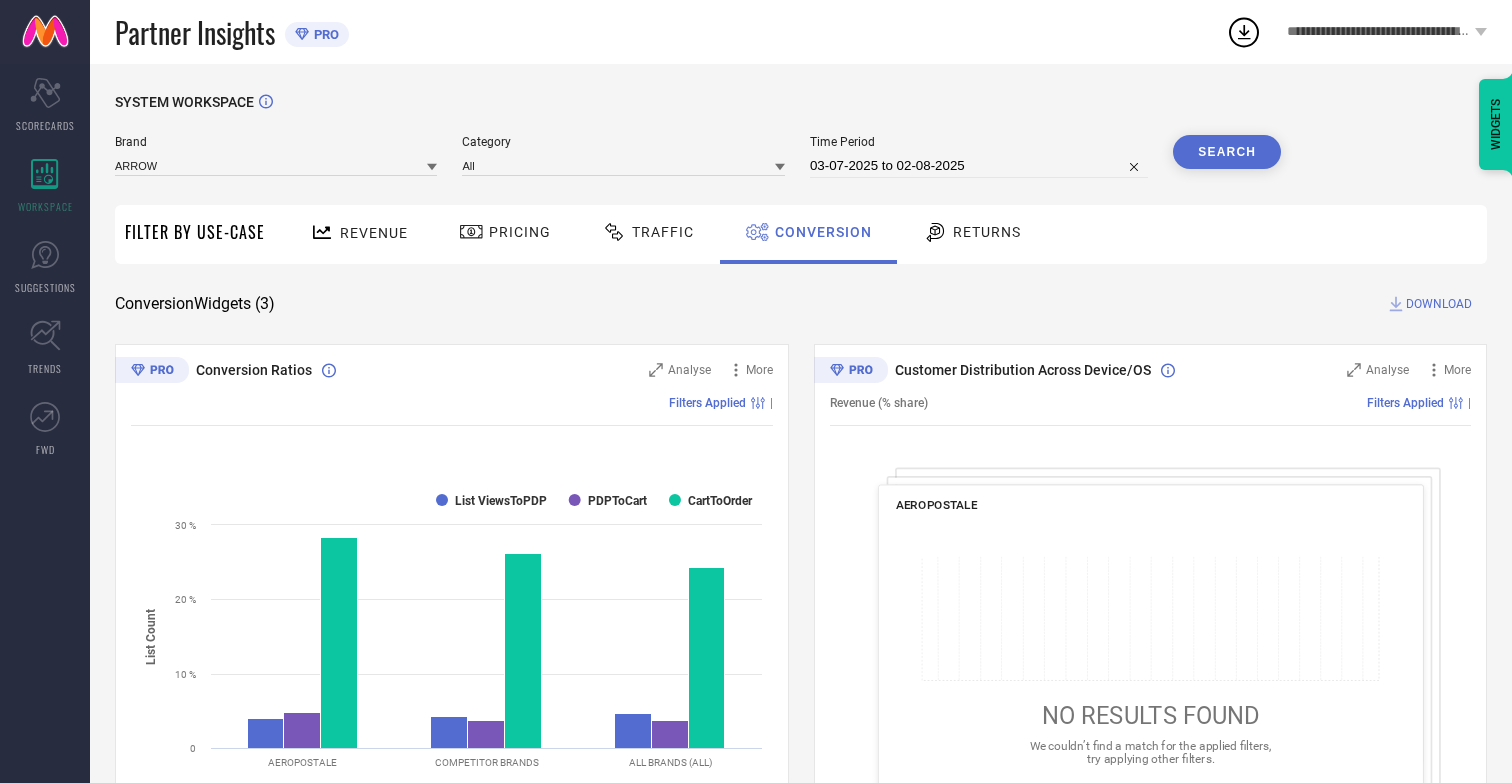 click on "03-07-2025 to 02-08-2025" at bounding box center [979, 166] 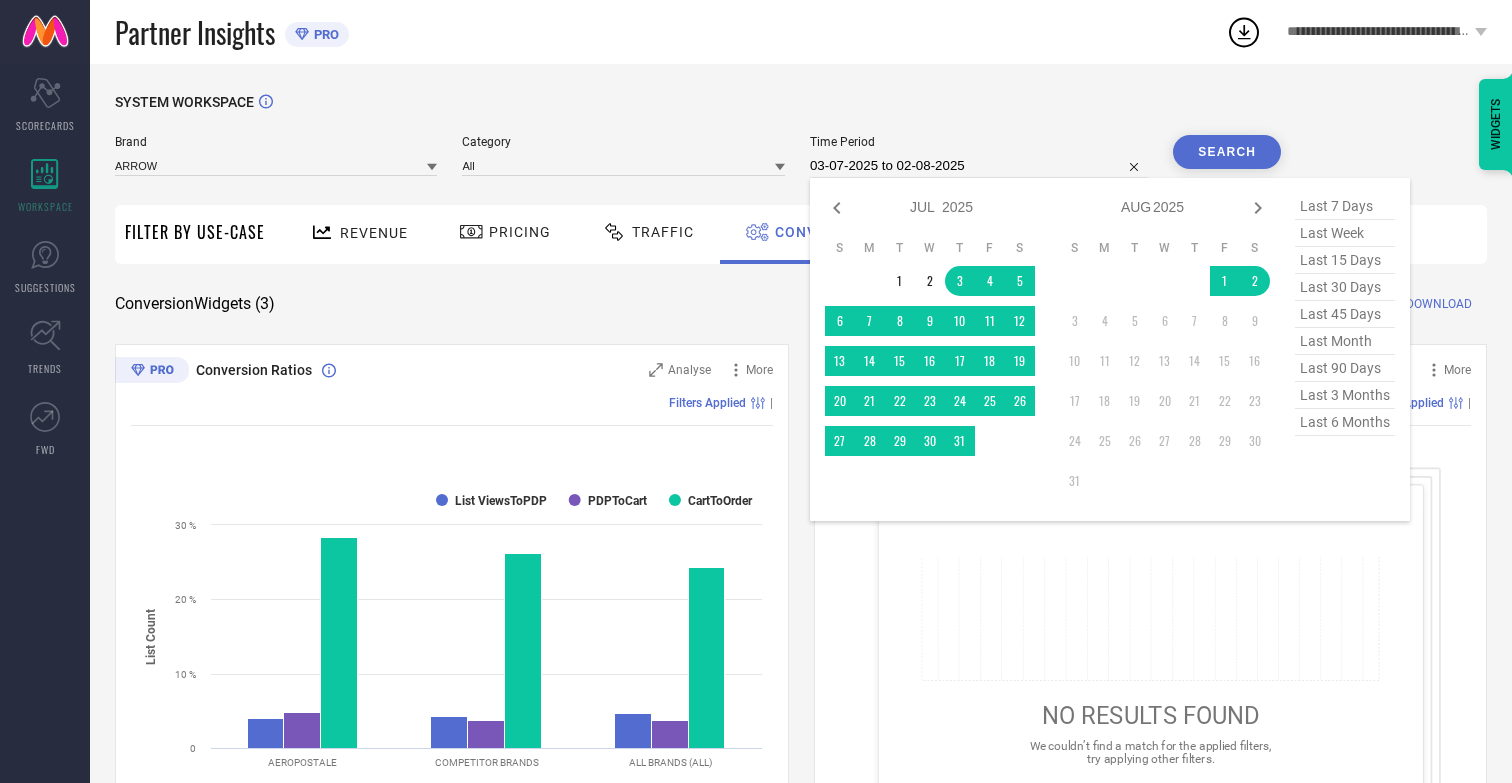 click on "2" at bounding box center [1255, 281] 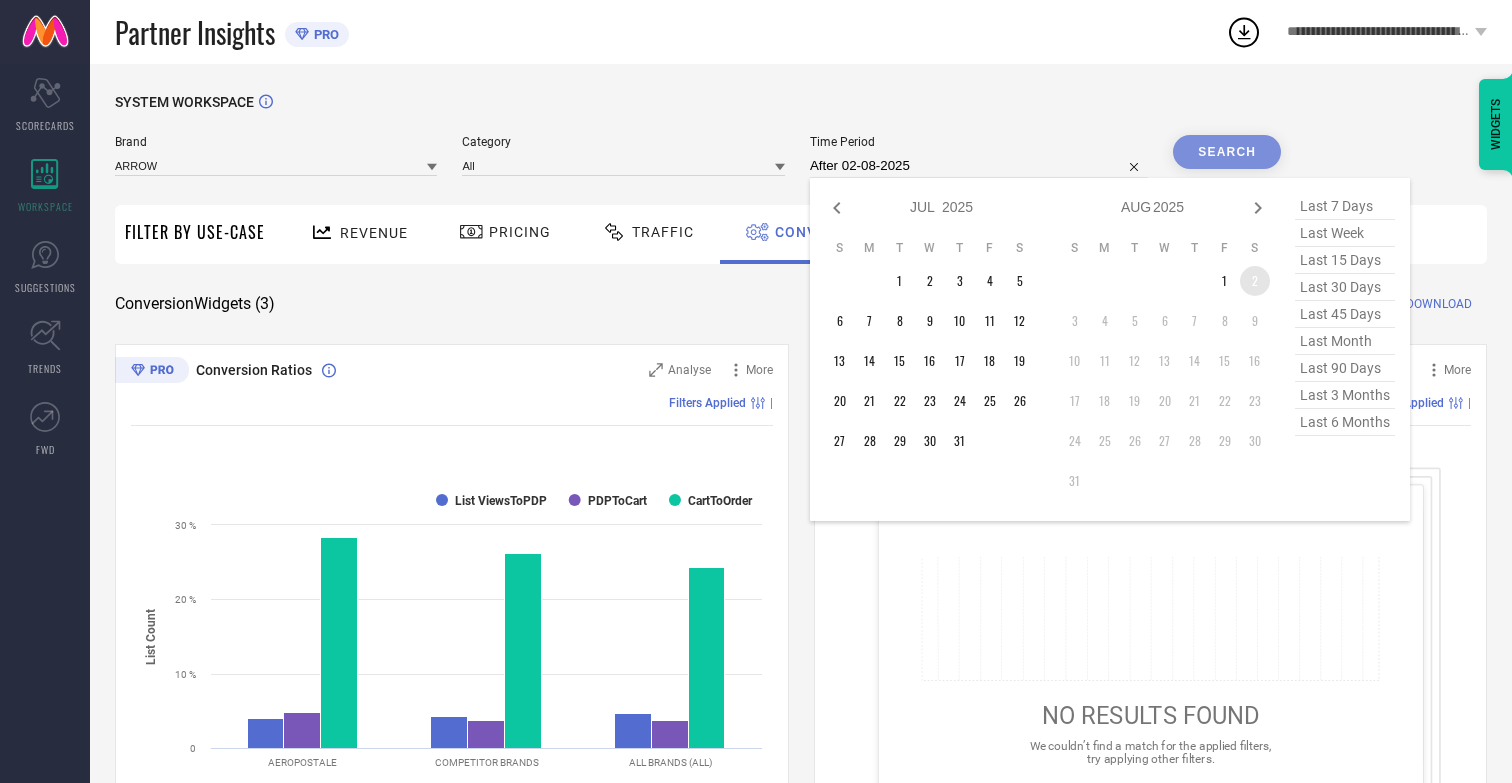 type on "02-08-2025 to 02-08-2025" 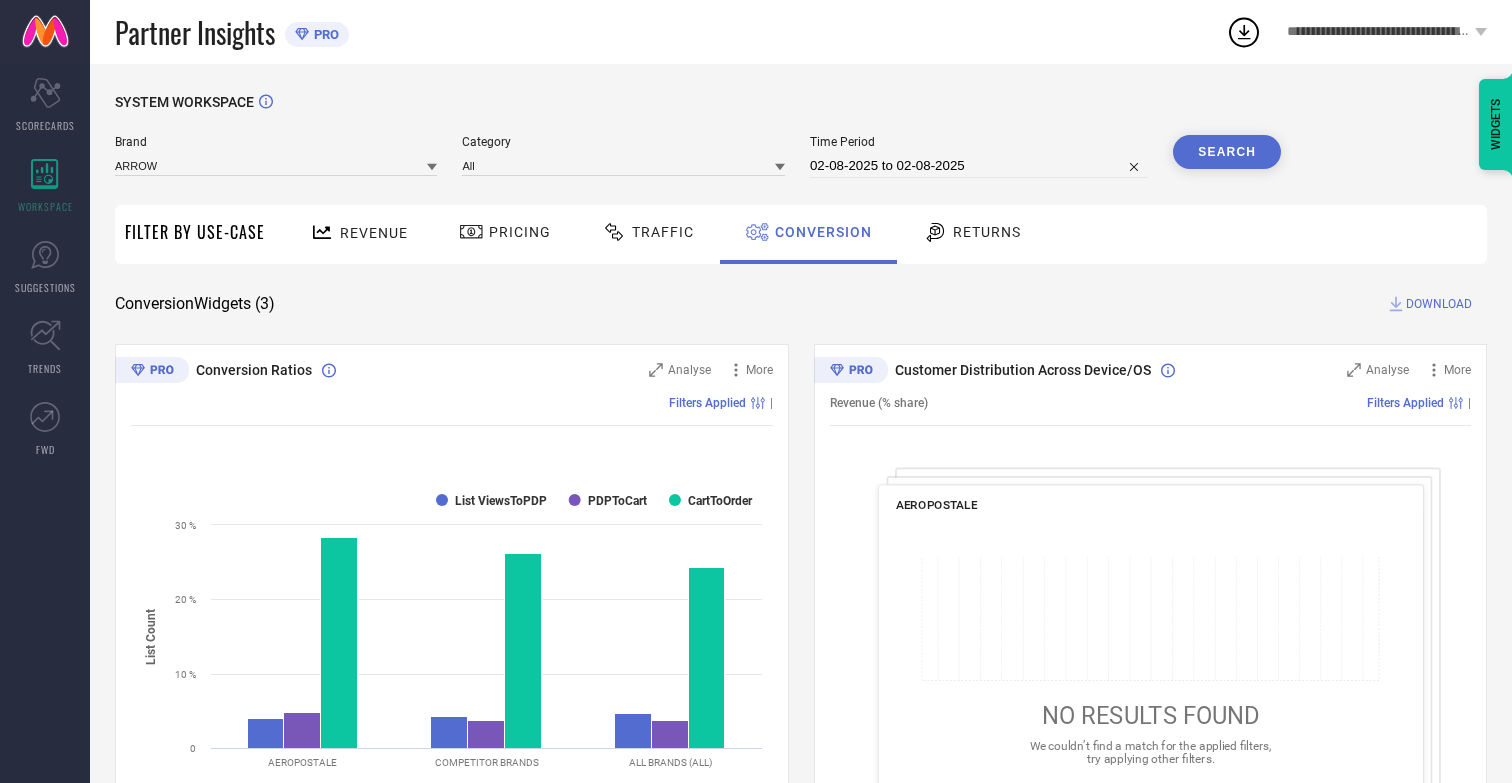 click on "Search" at bounding box center [1227, 152] 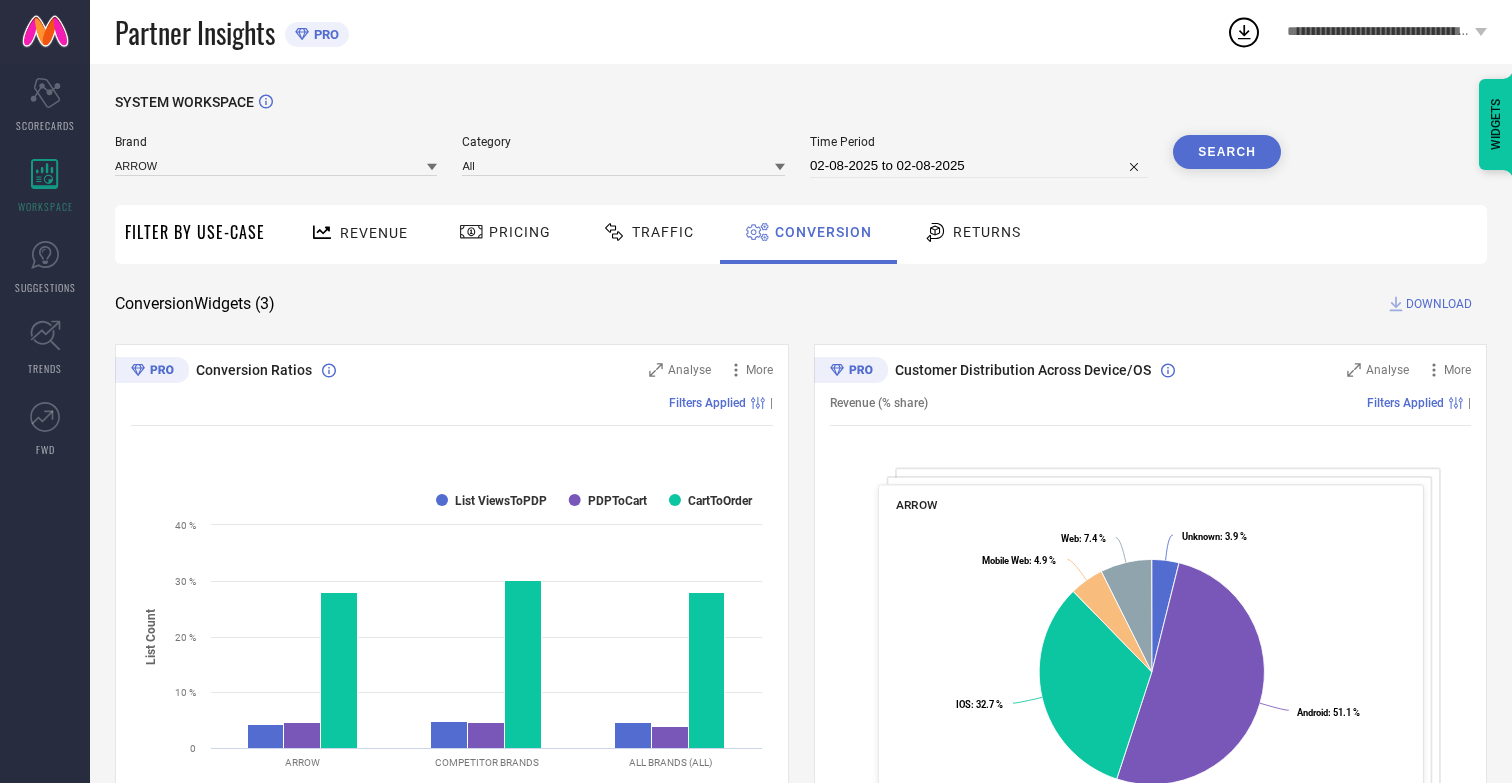 click on "DOWNLOAD" at bounding box center [1439, 304] 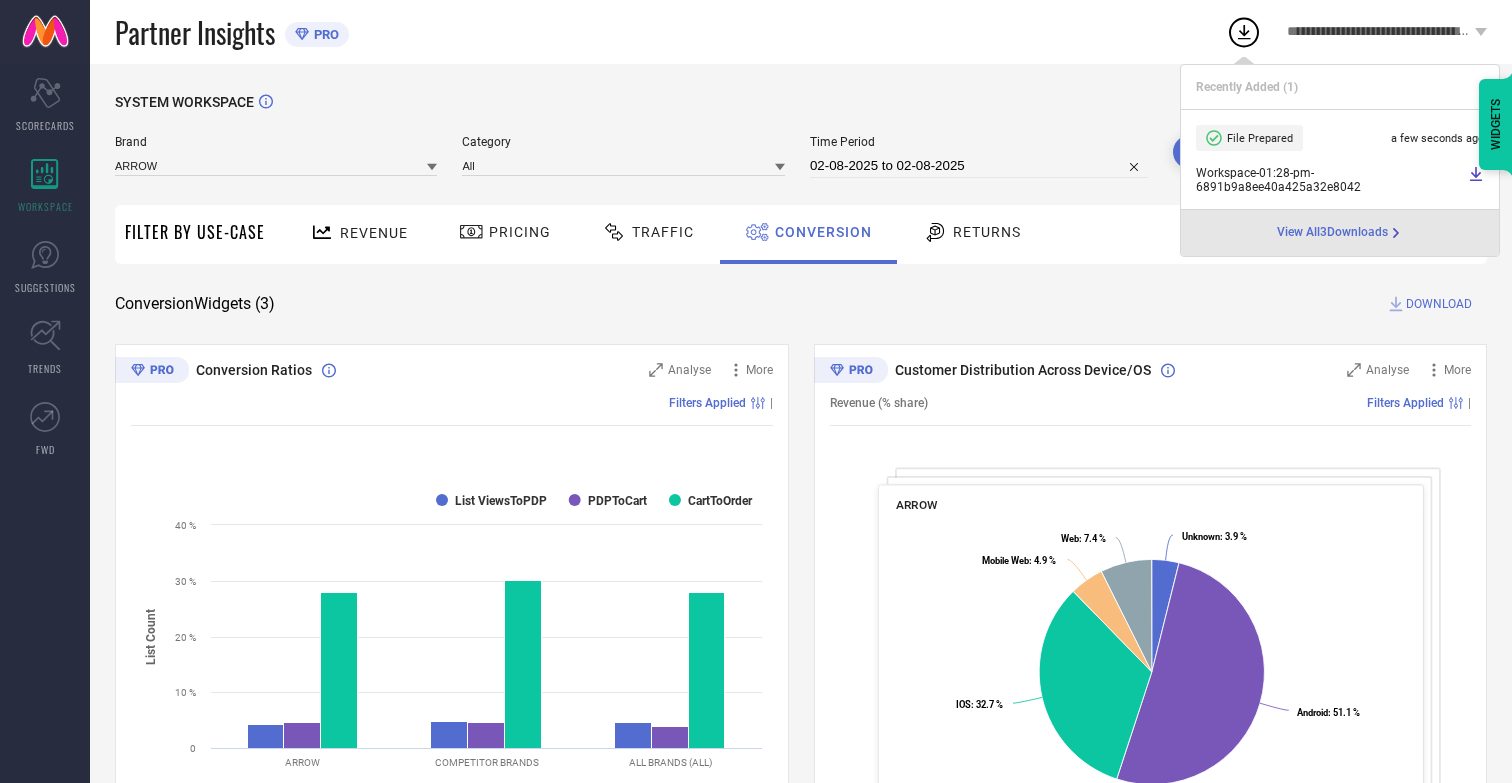 click on "Conversion" at bounding box center [823, 232] 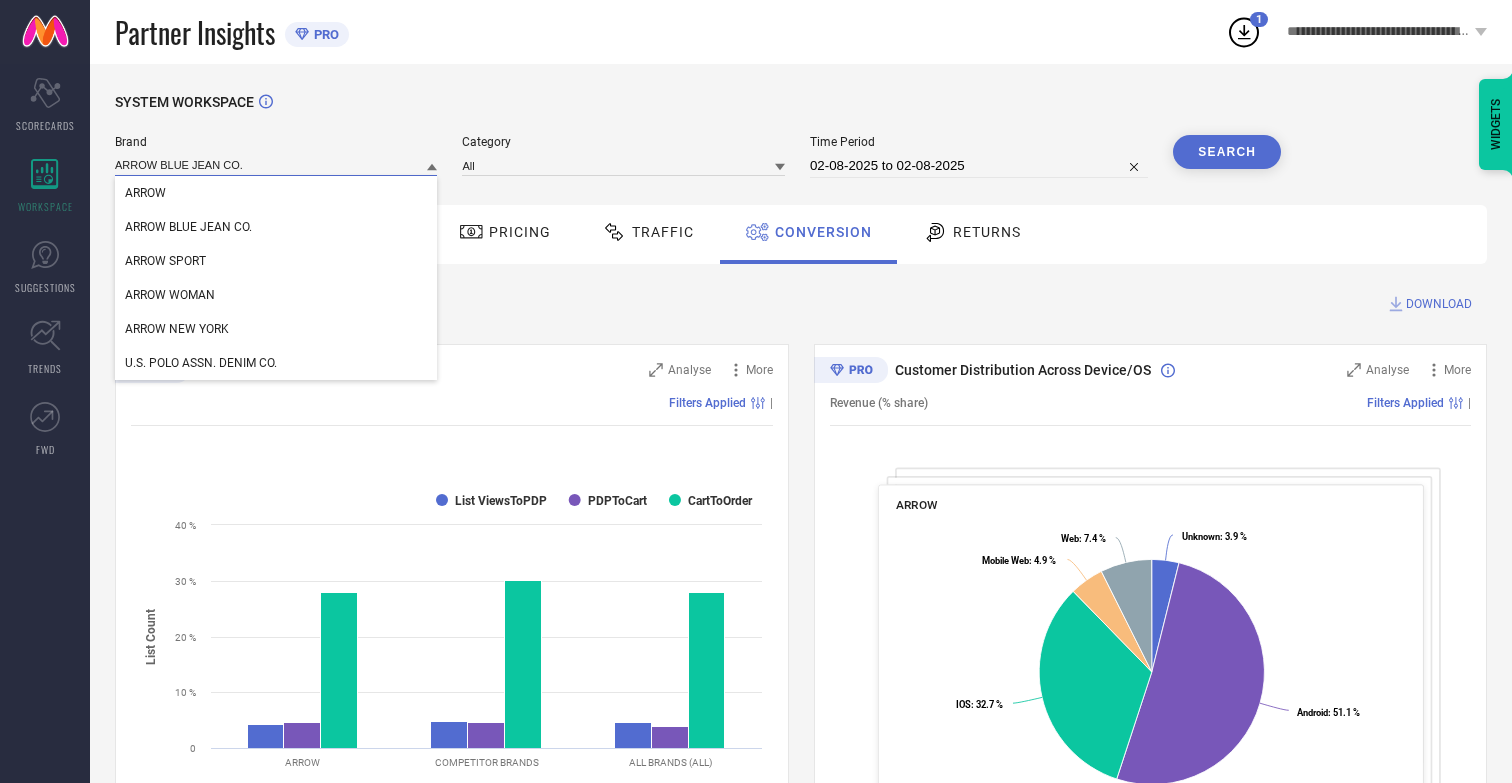 type on "ARROW BLUE JEAN CO." 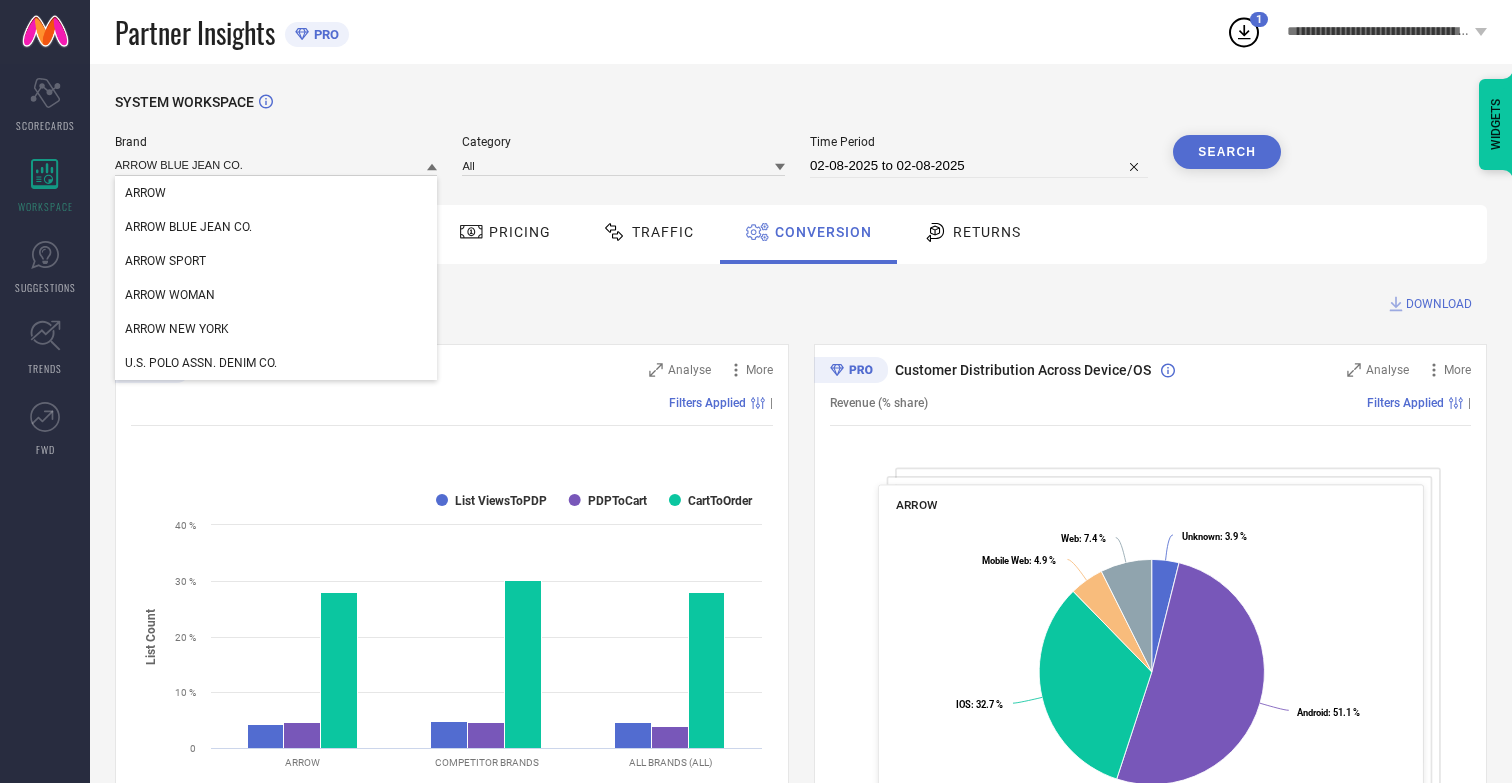 click on "ARROW BLUE JEAN CO." at bounding box center [188, 227] 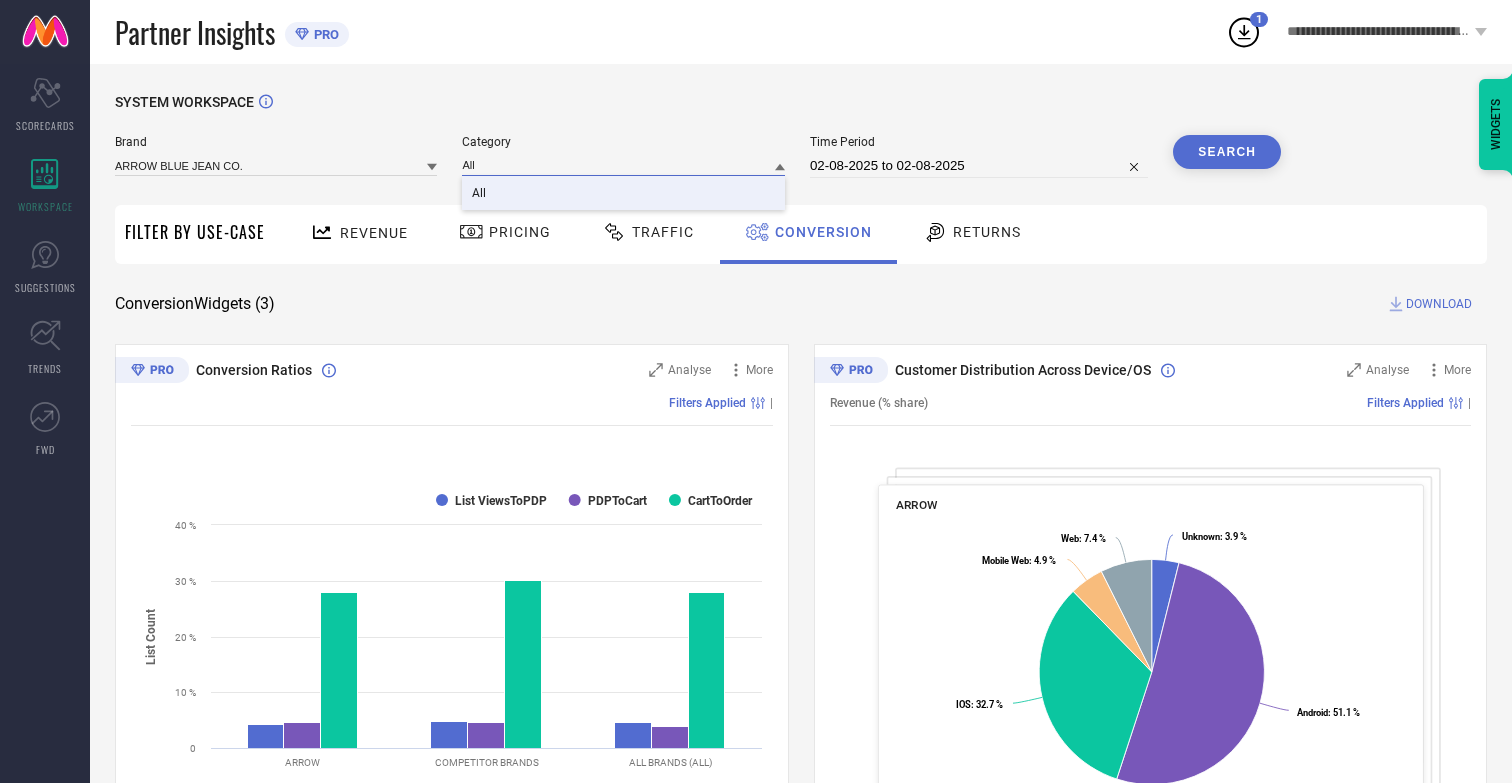 type on "All" 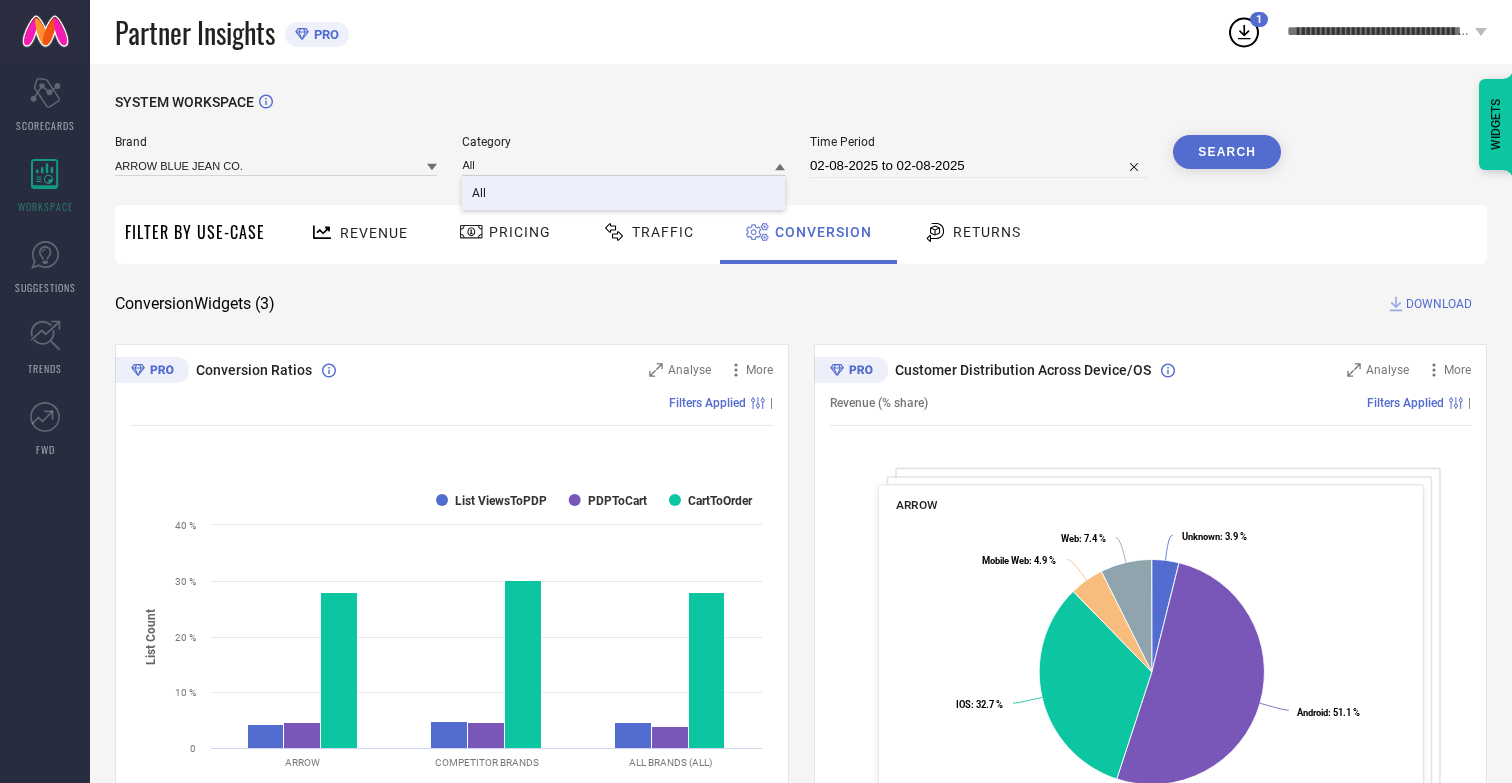 click on "All" at bounding box center (479, 193) 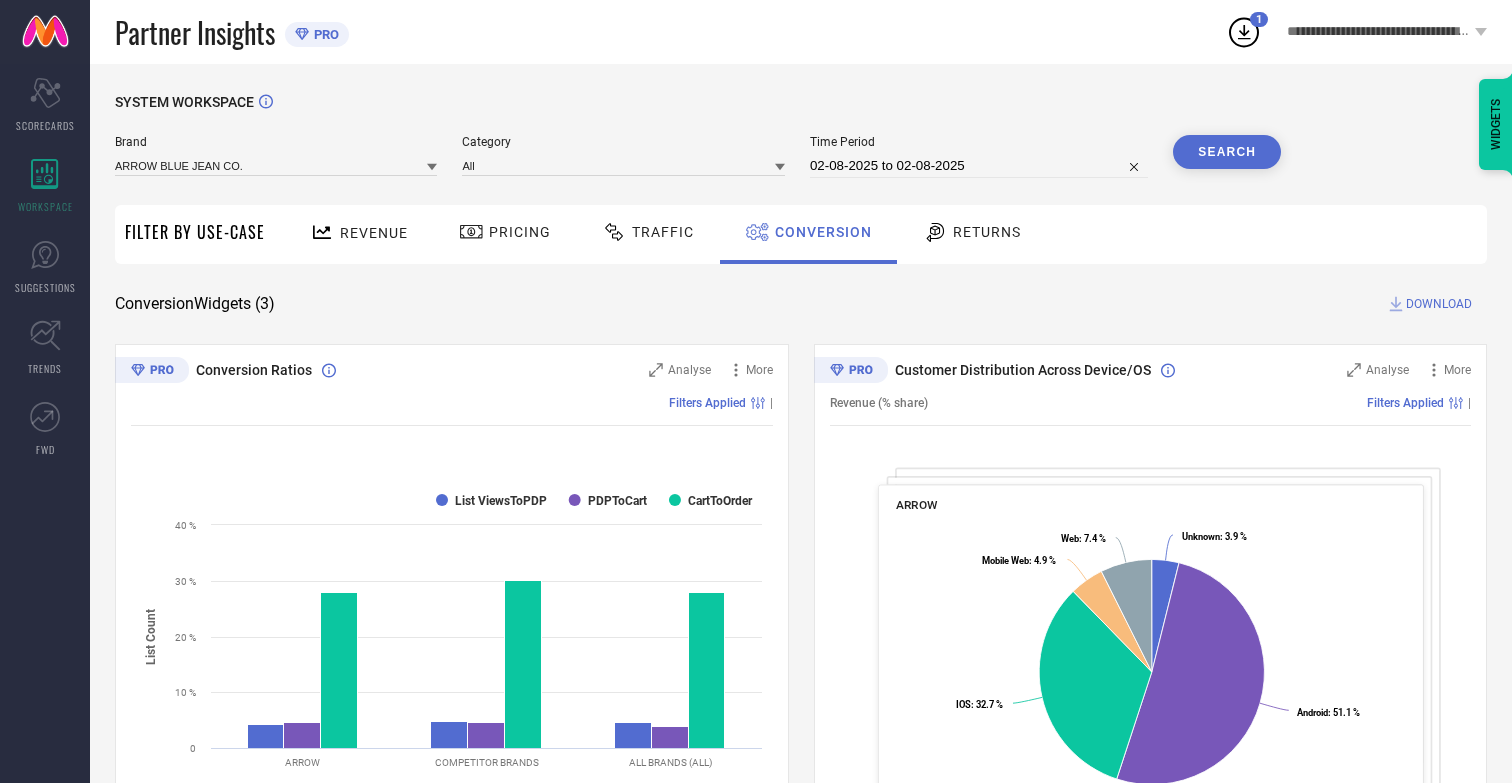 click on "Search" at bounding box center [1227, 152] 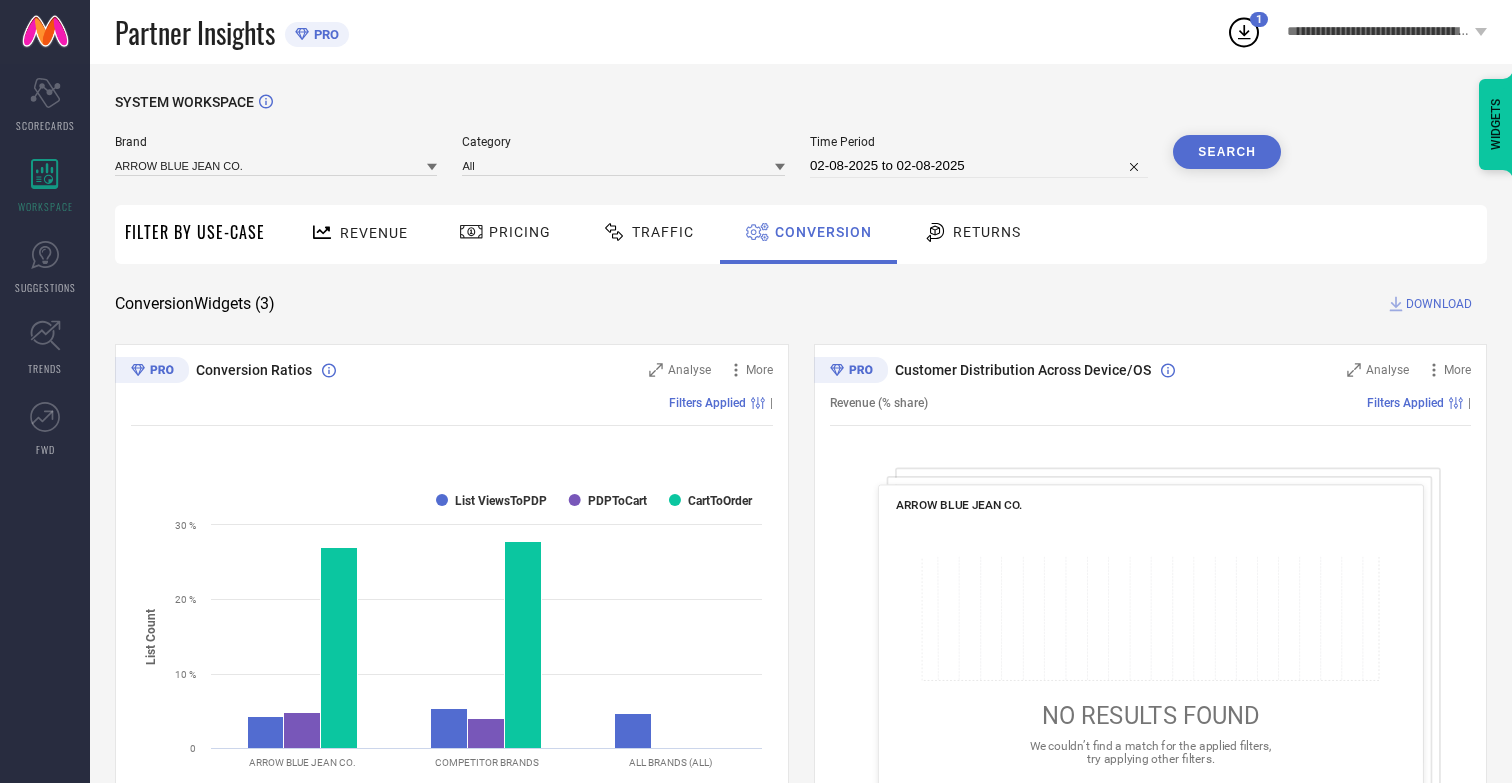 click on "DOWNLOAD" at bounding box center (1439, 304) 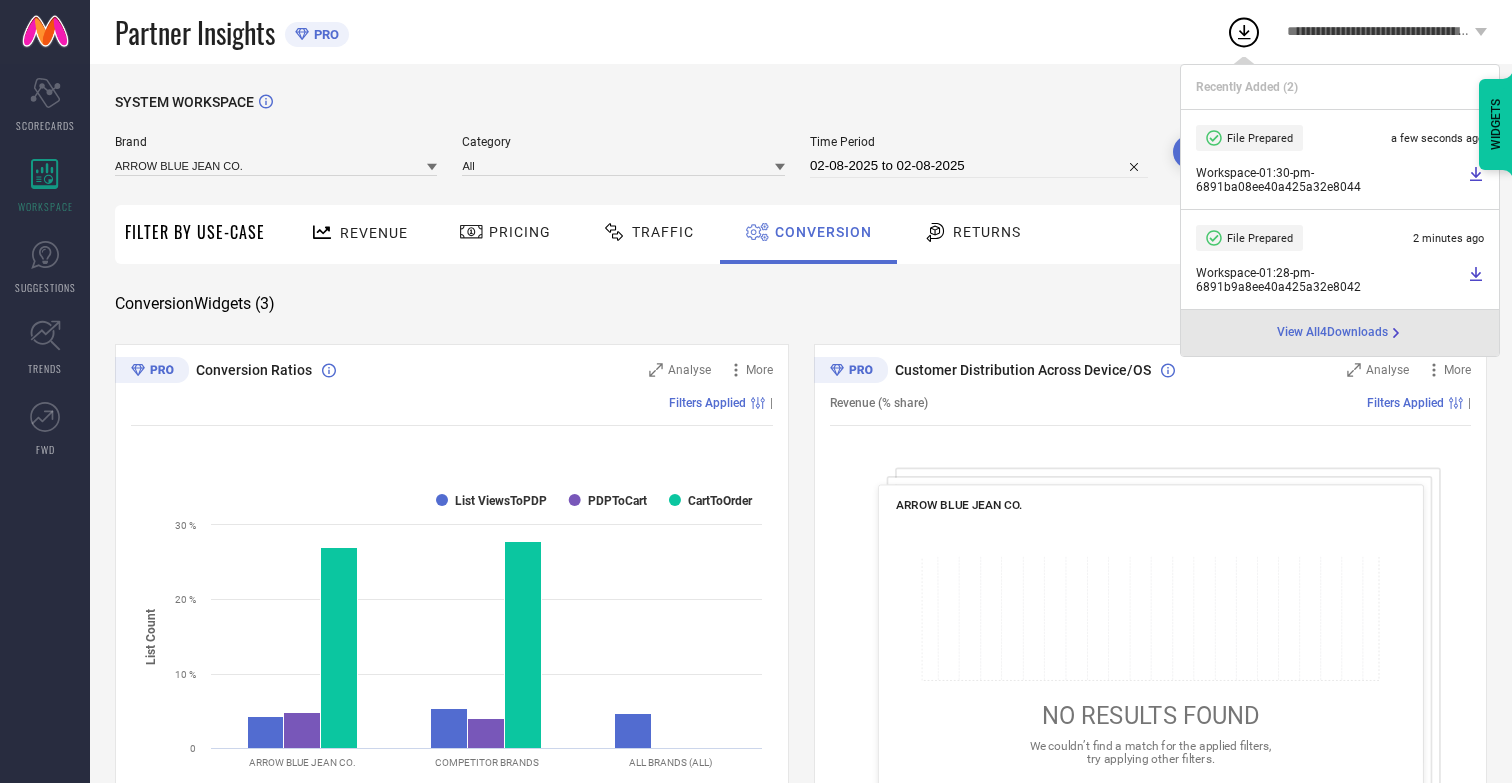 click on "Conversion" at bounding box center (823, 232) 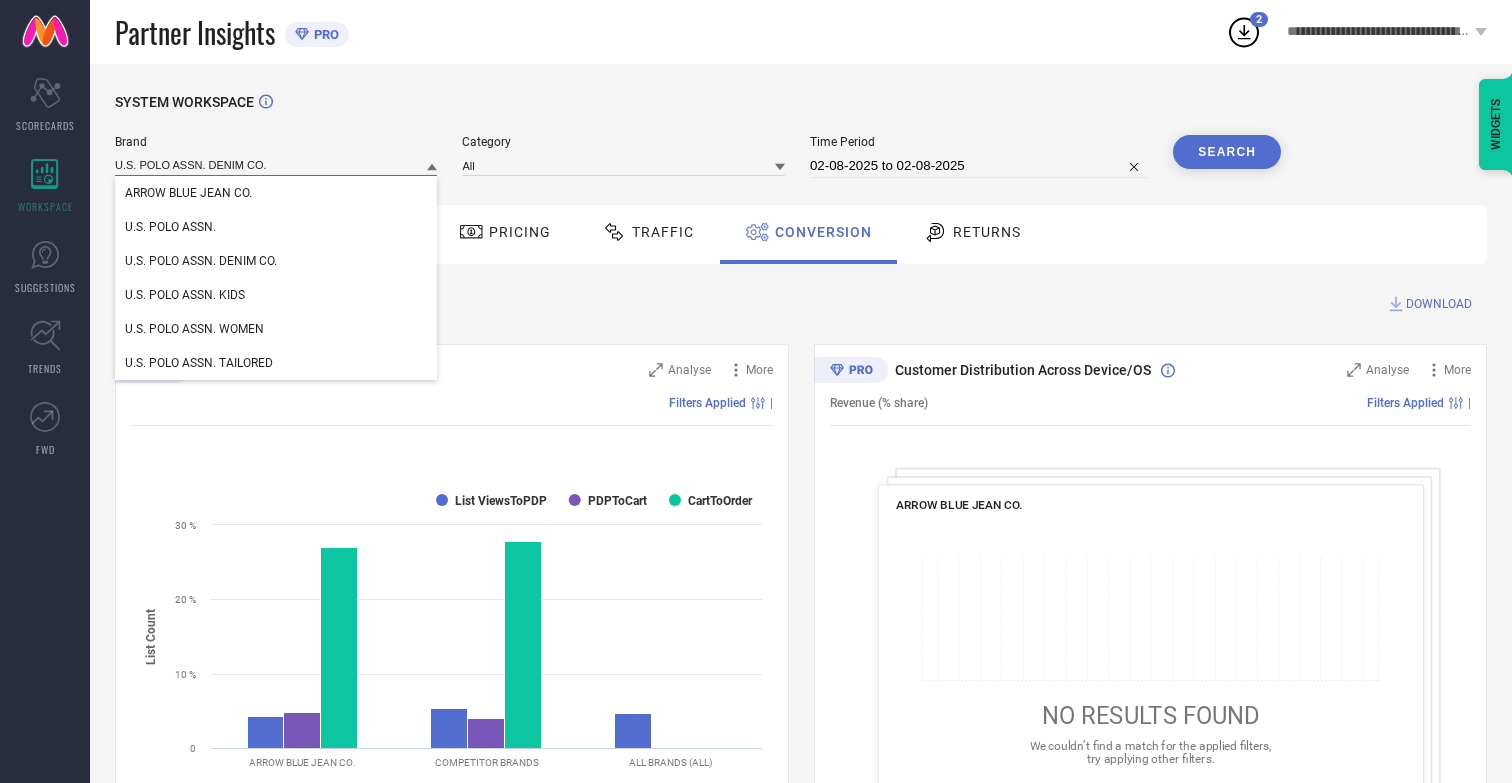 type on "U.S. POLO ASSN. DENIM CO." 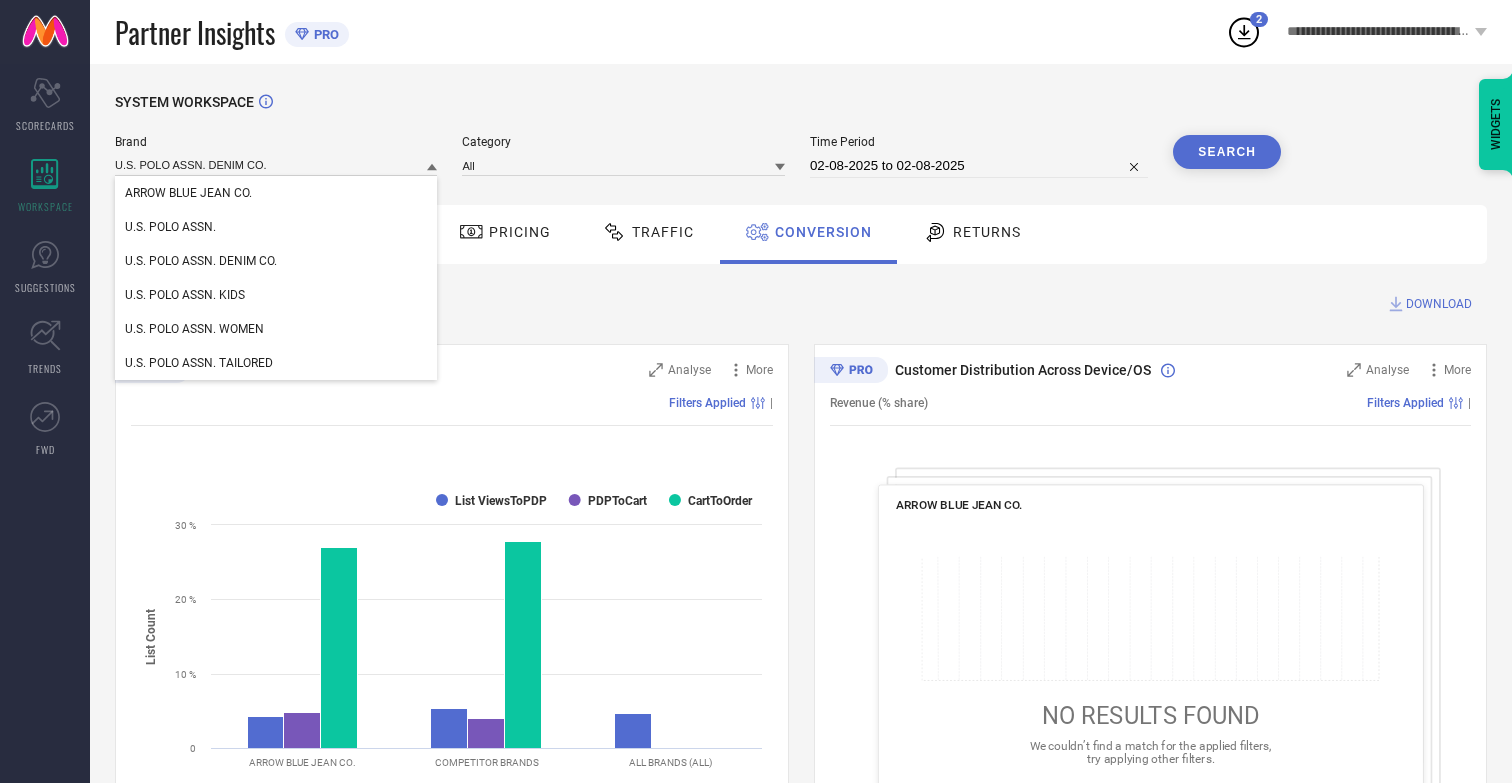 type 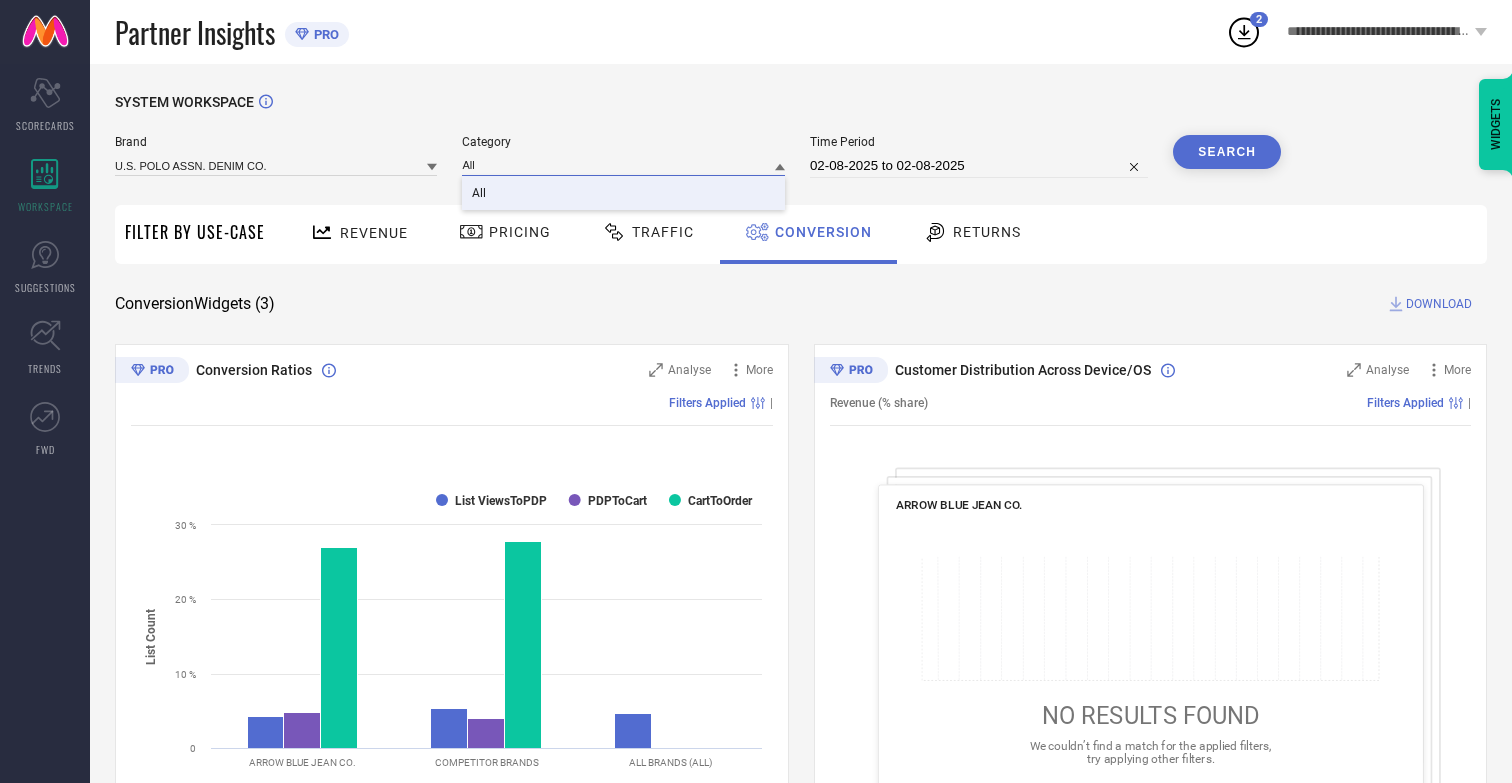 type on "All" 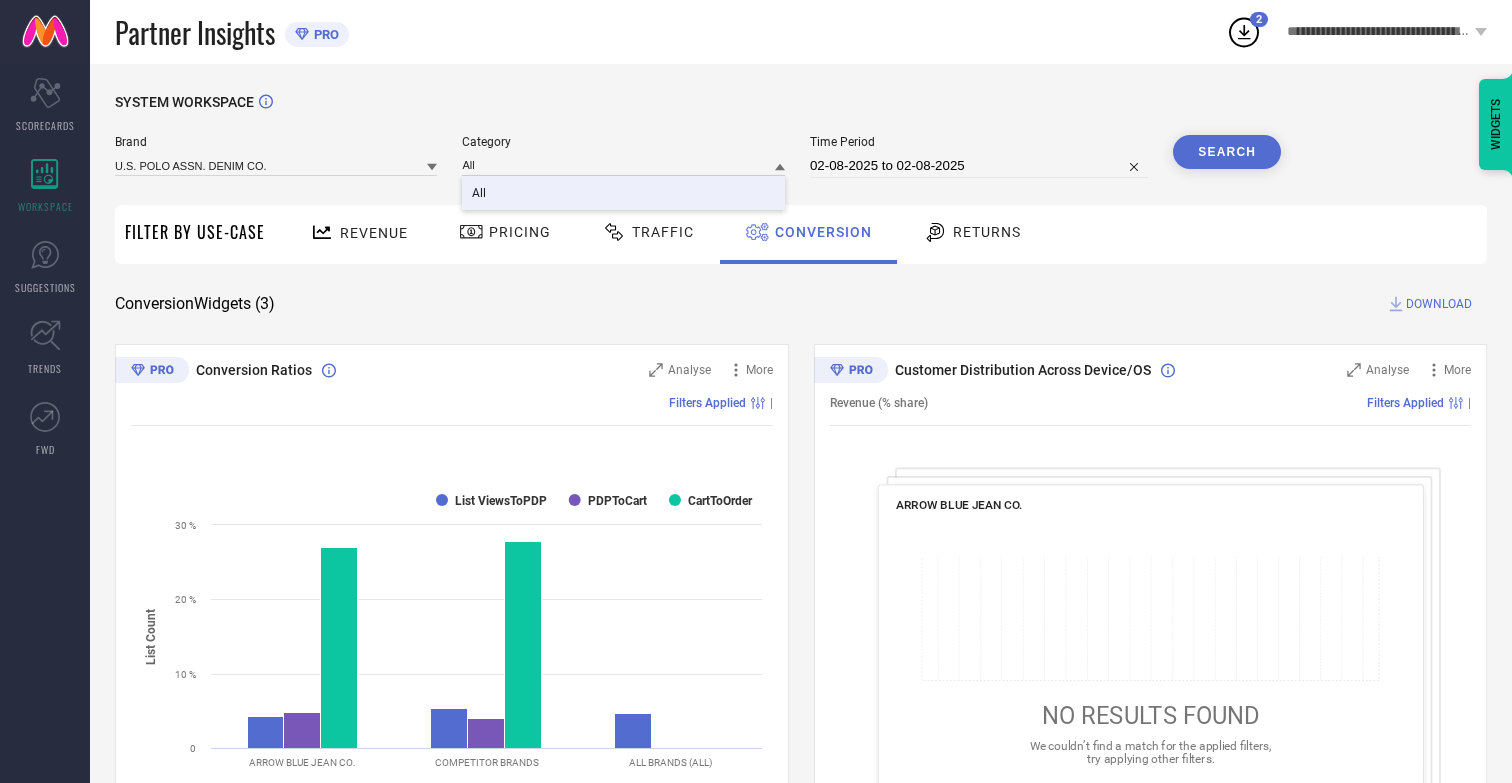 click on "All" at bounding box center [479, 193] 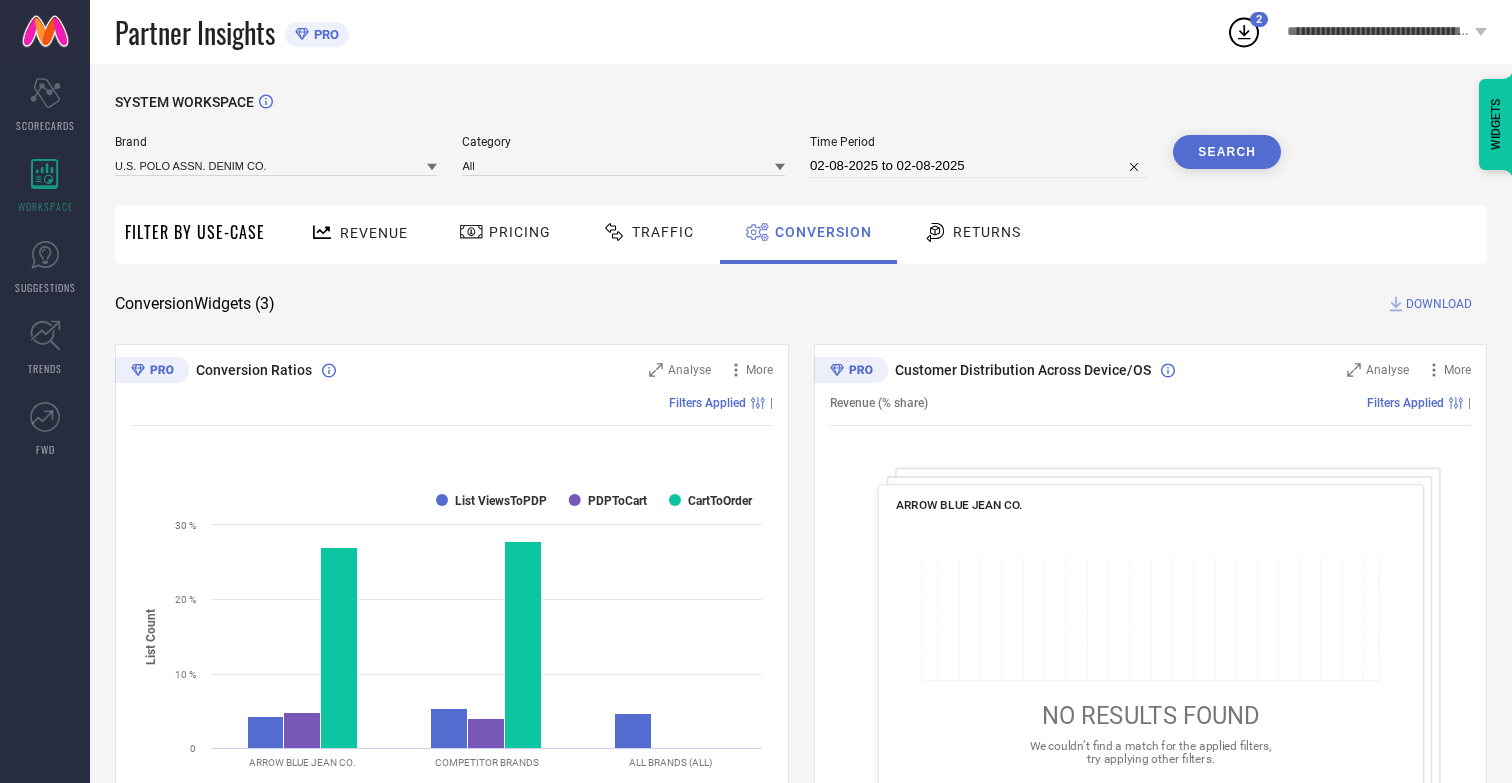 click on "Search" at bounding box center [1227, 152] 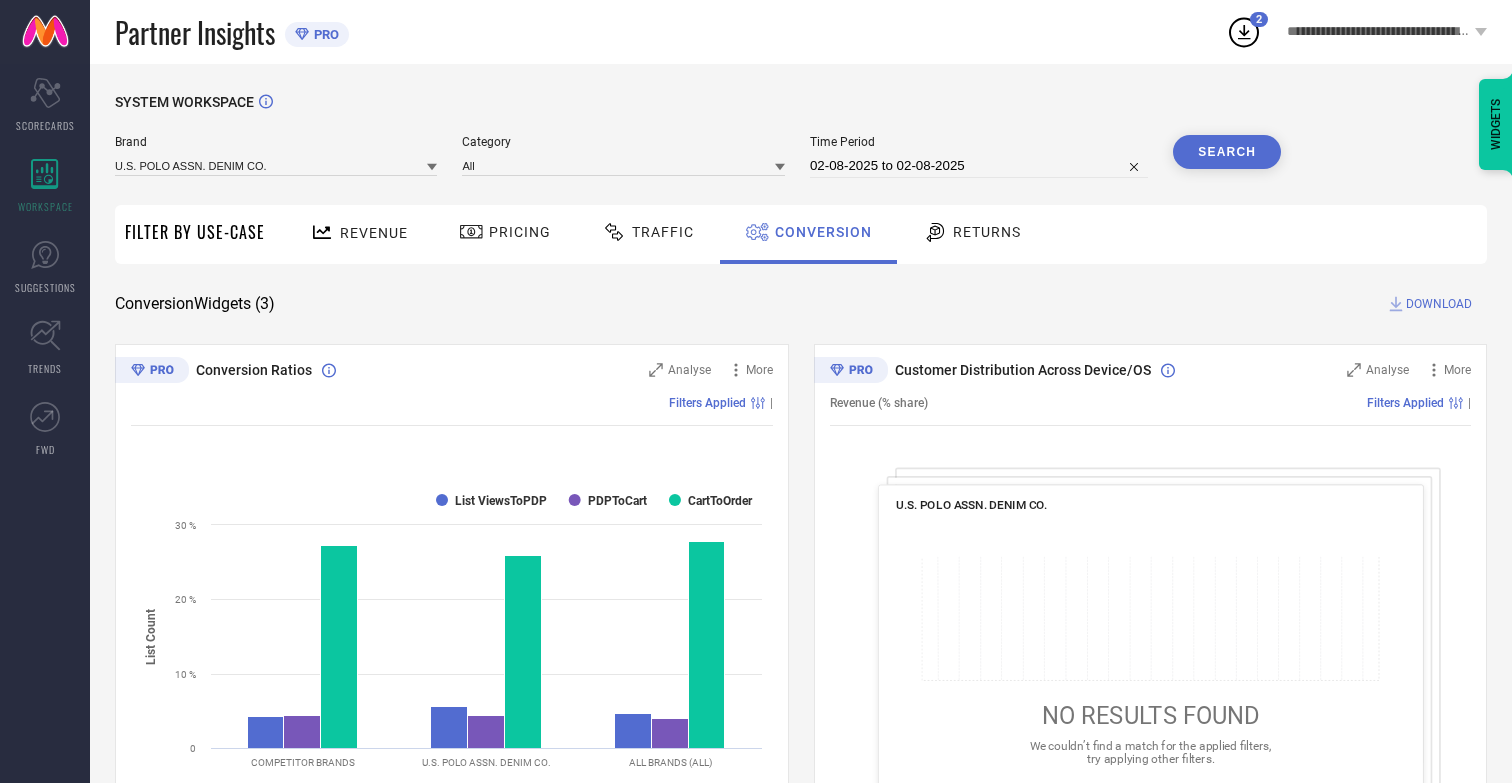 click on "DOWNLOAD" at bounding box center [1439, 304] 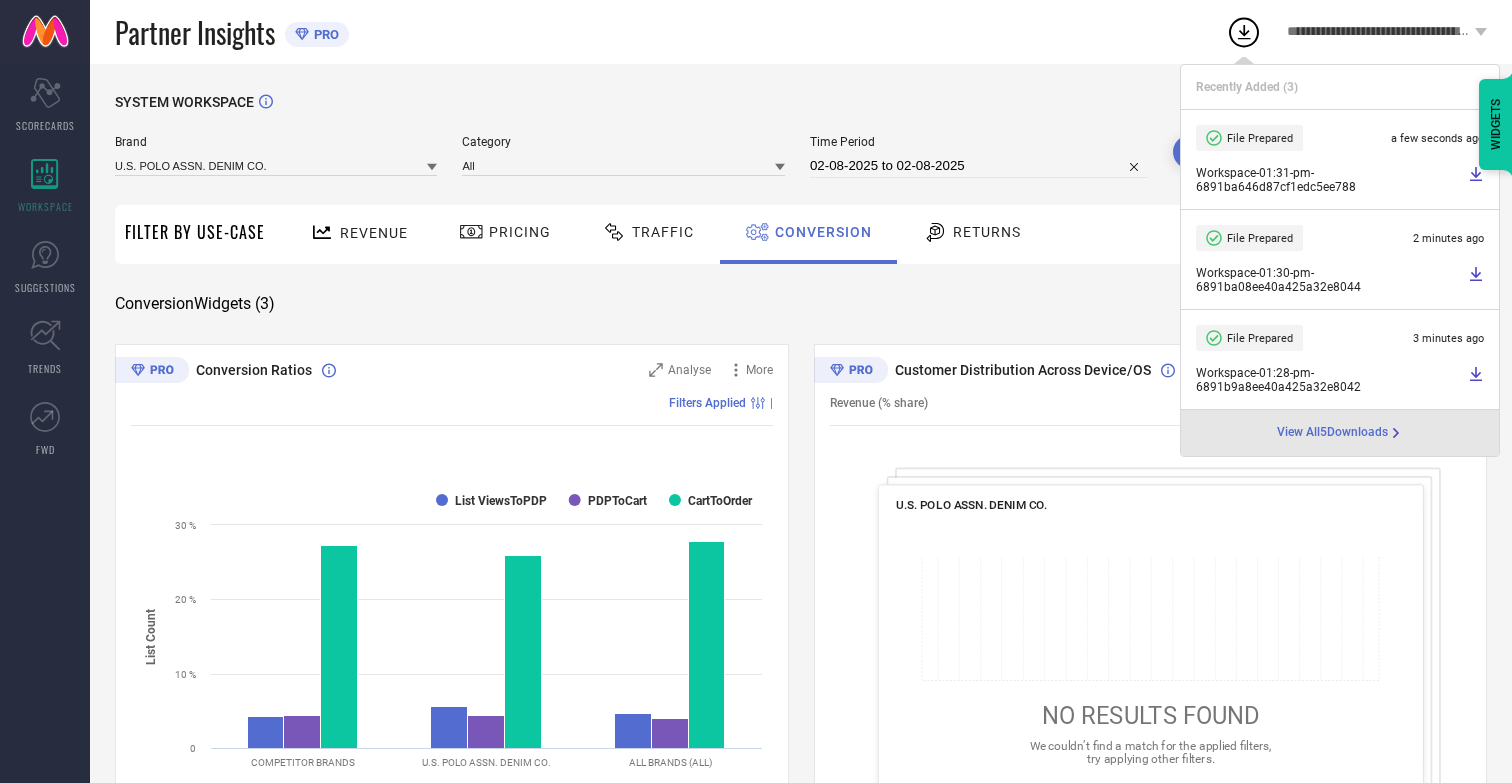 click on "Conversion" at bounding box center [823, 232] 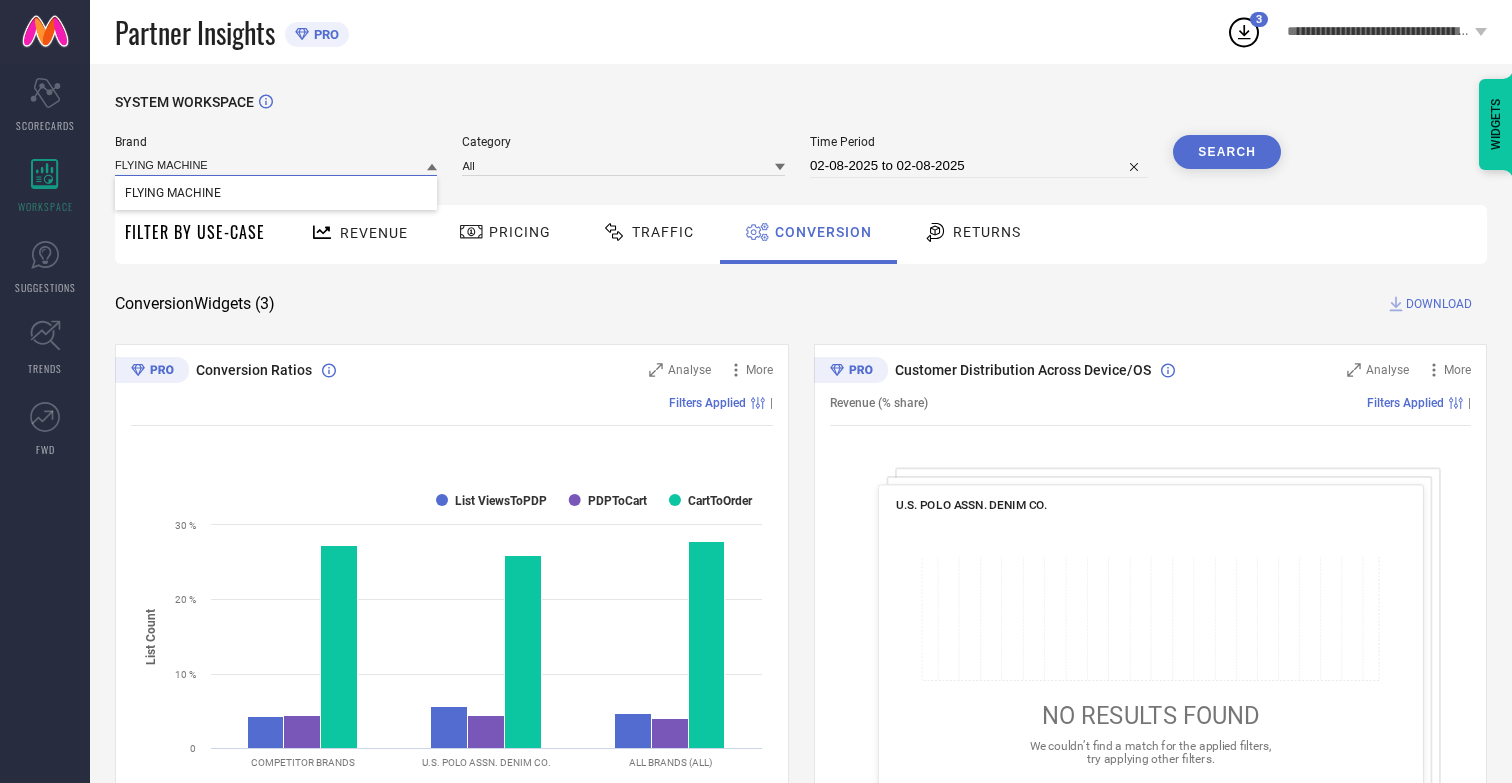 type on "FLYING MACHINE" 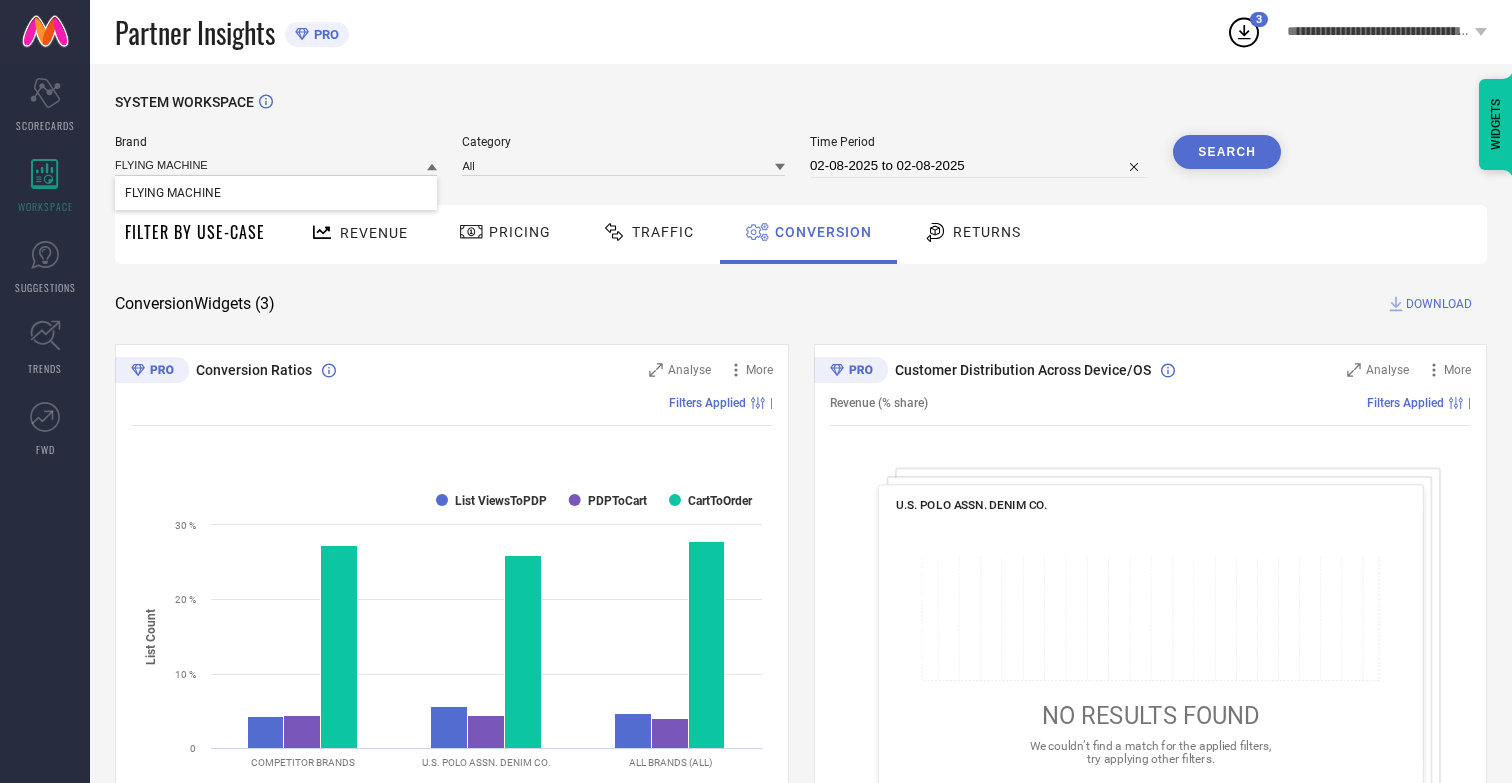 click on "FLYING MACHINE" at bounding box center (173, 193) 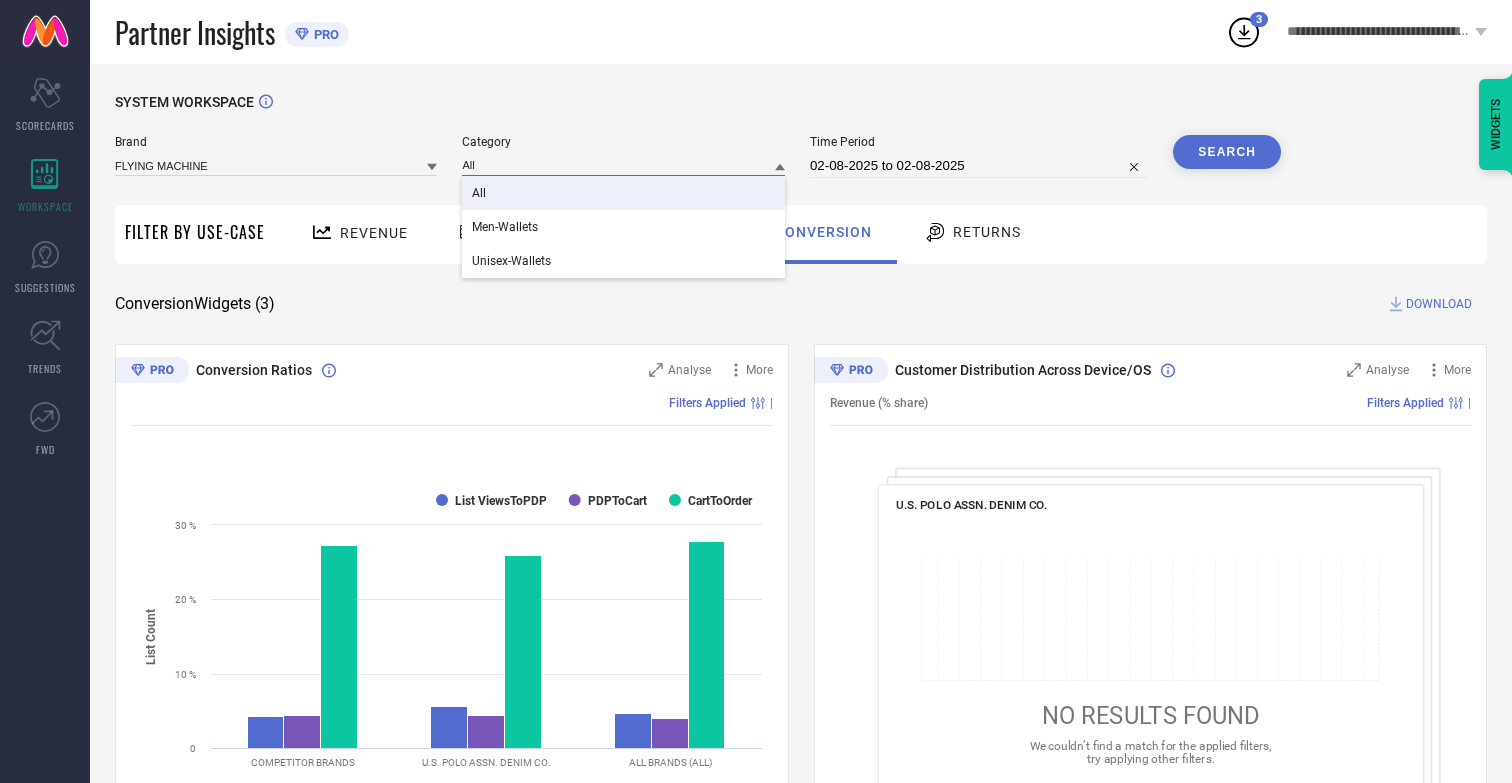 type on "All" 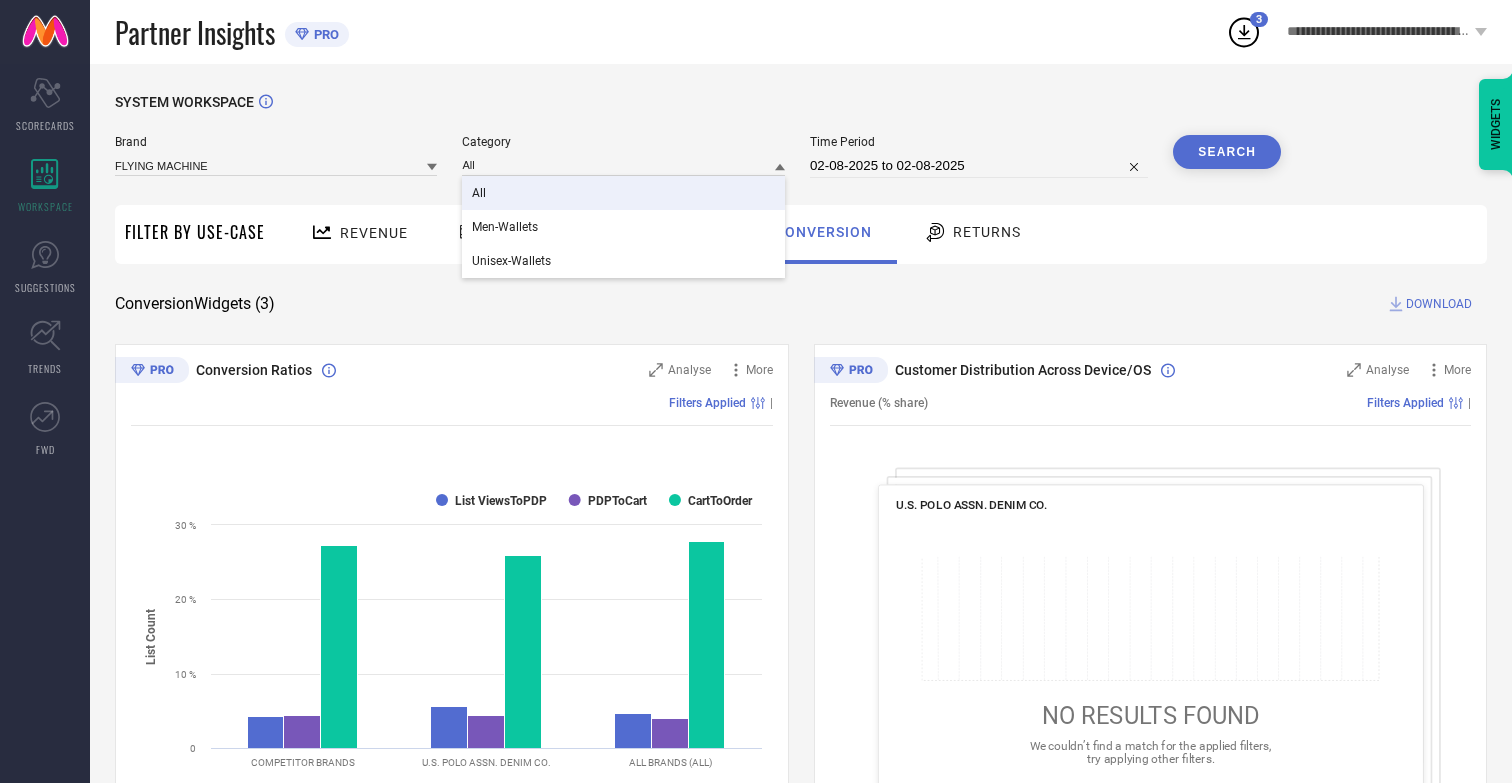 click on "All" at bounding box center (479, 193) 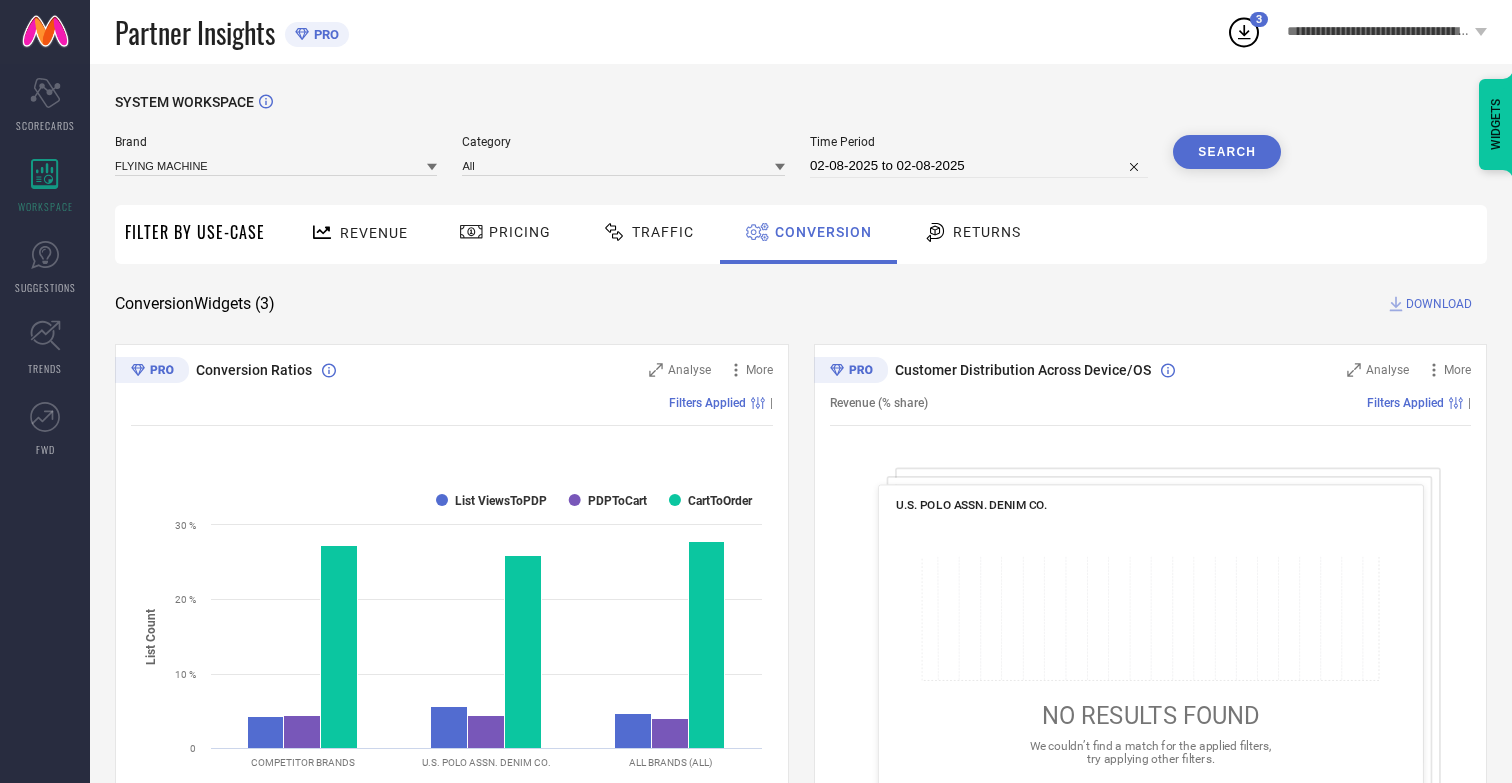click on "Search" at bounding box center [1227, 152] 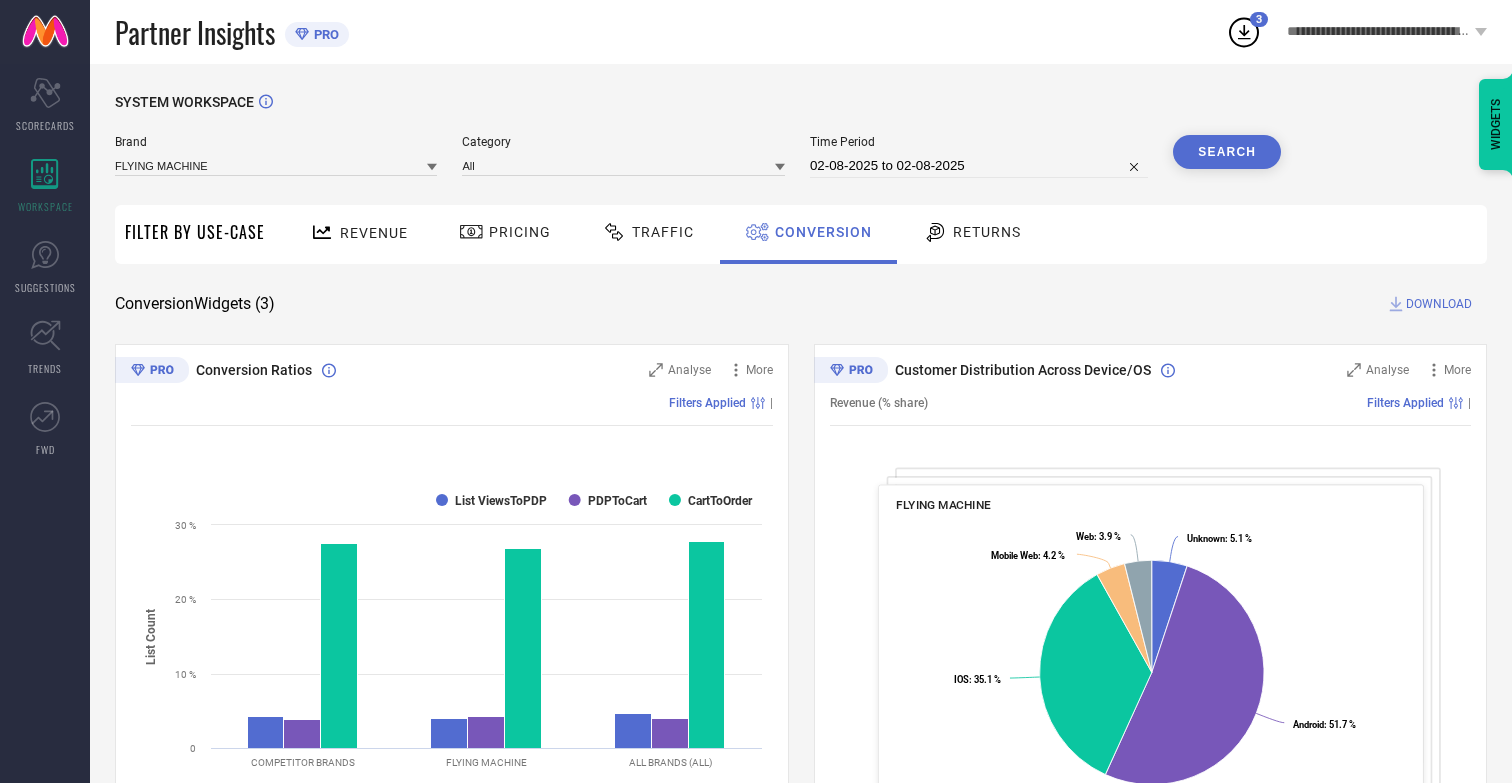 click on "DOWNLOAD" at bounding box center (1439, 304) 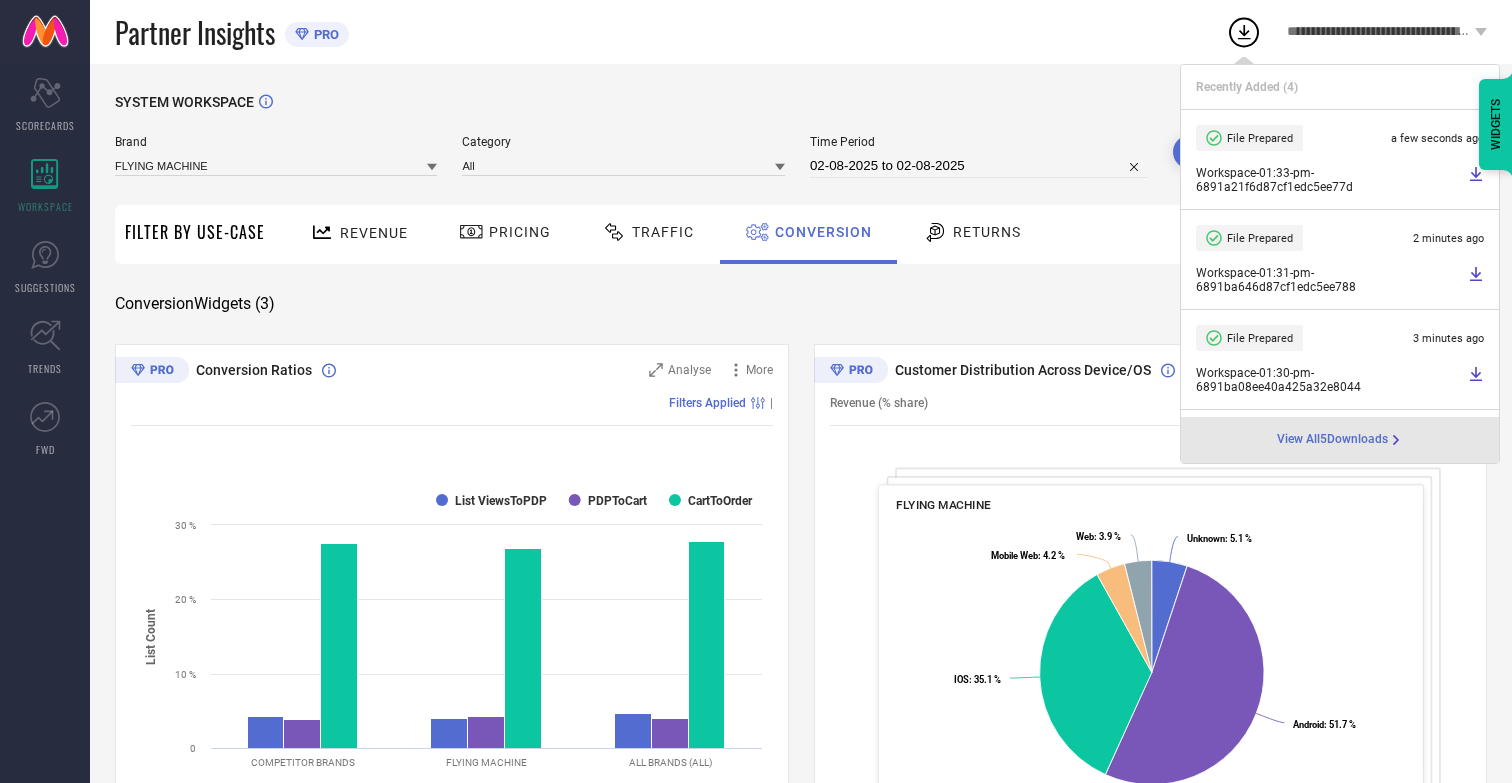 click on "Conversion" at bounding box center [823, 232] 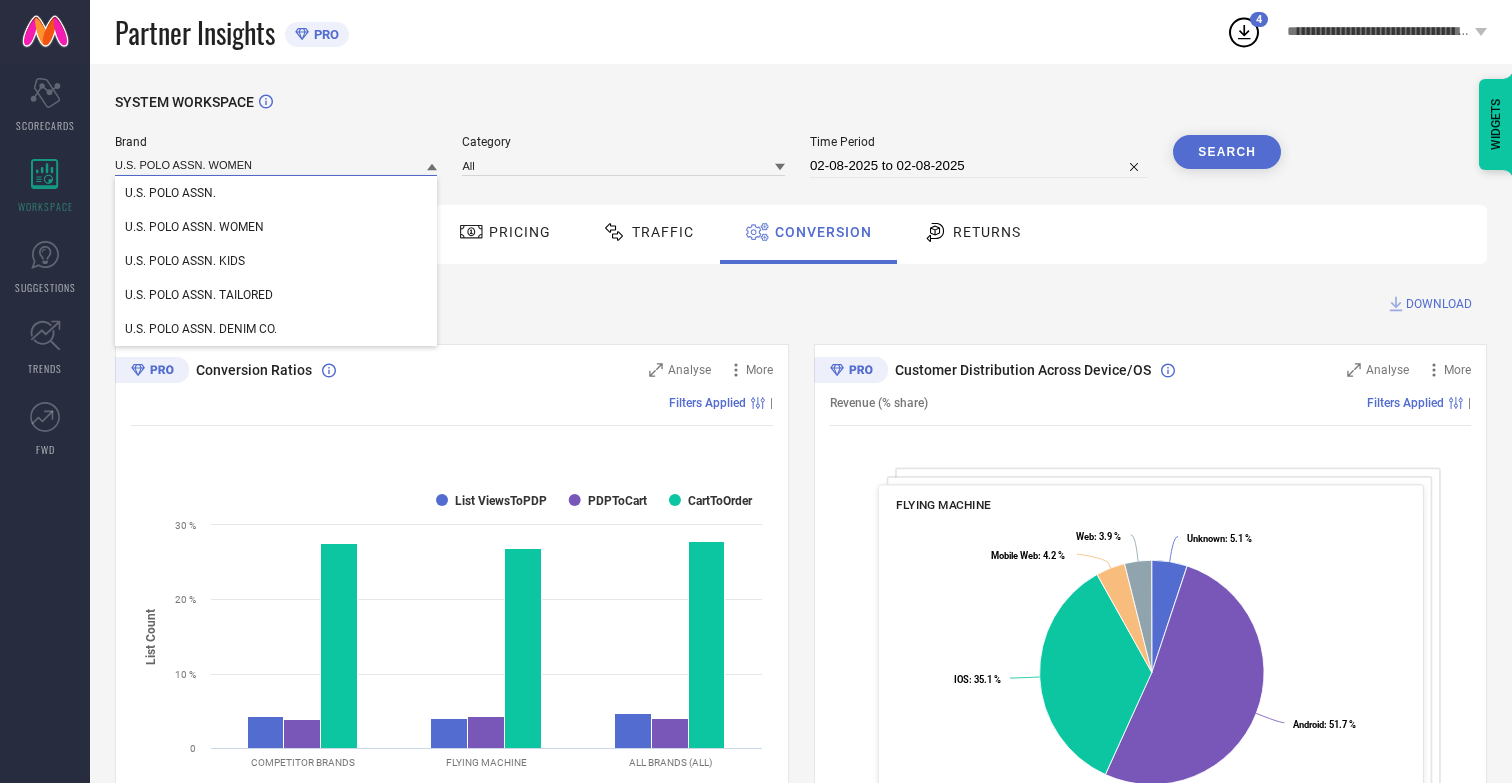 type on "U.S. POLO ASSN. WOMEN" 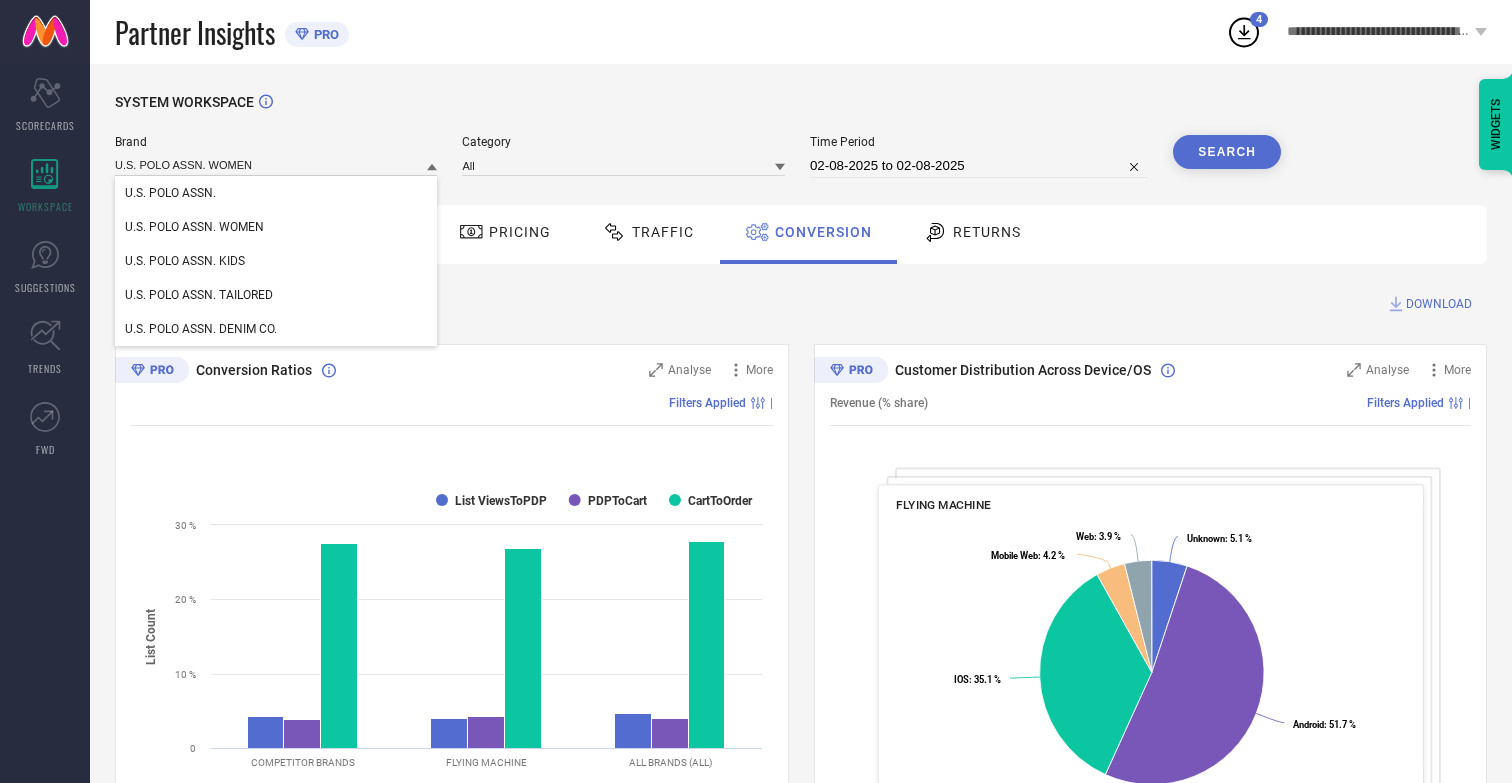 click on "U.S. POLO ASSN. WOMEN" at bounding box center (194, 227) 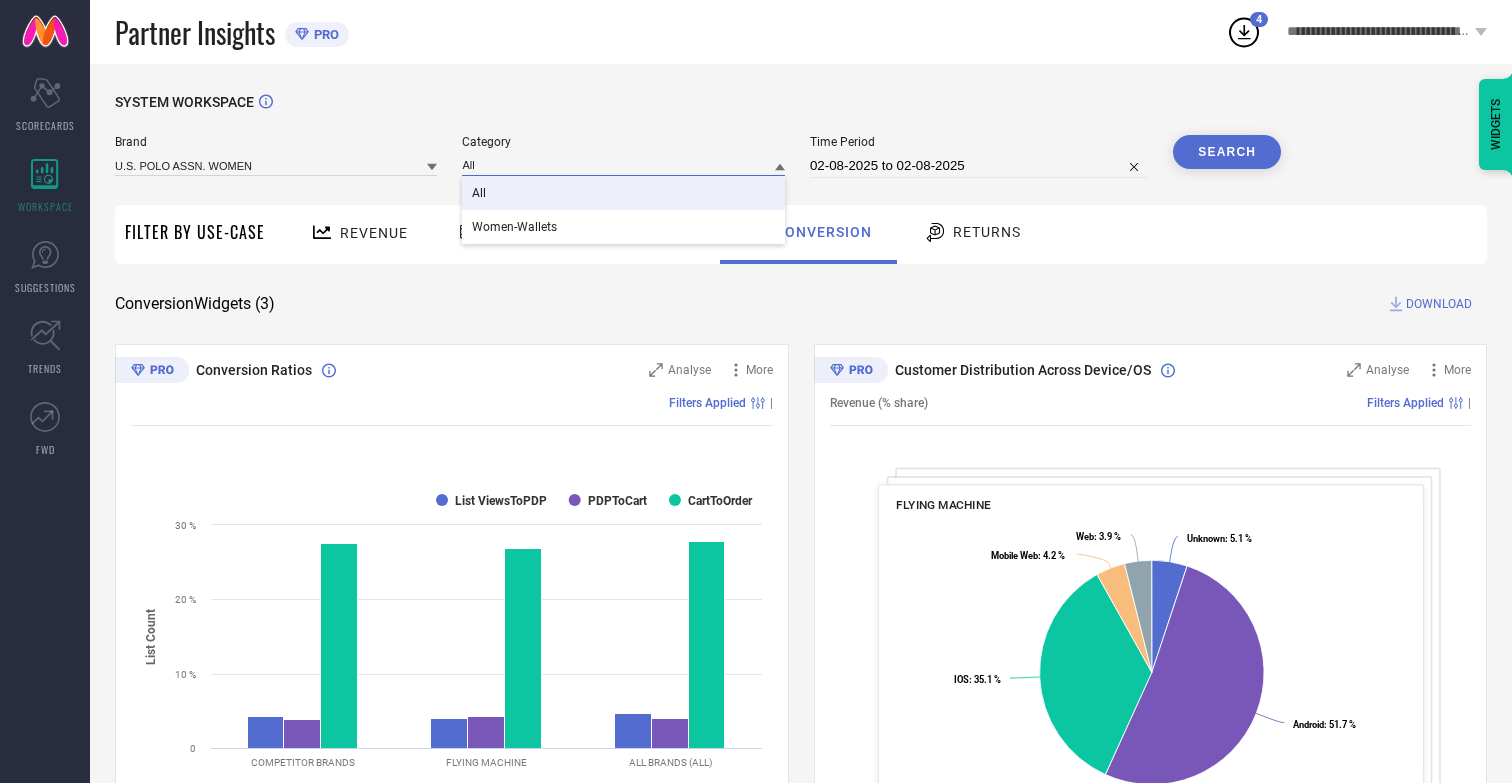 type on "All" 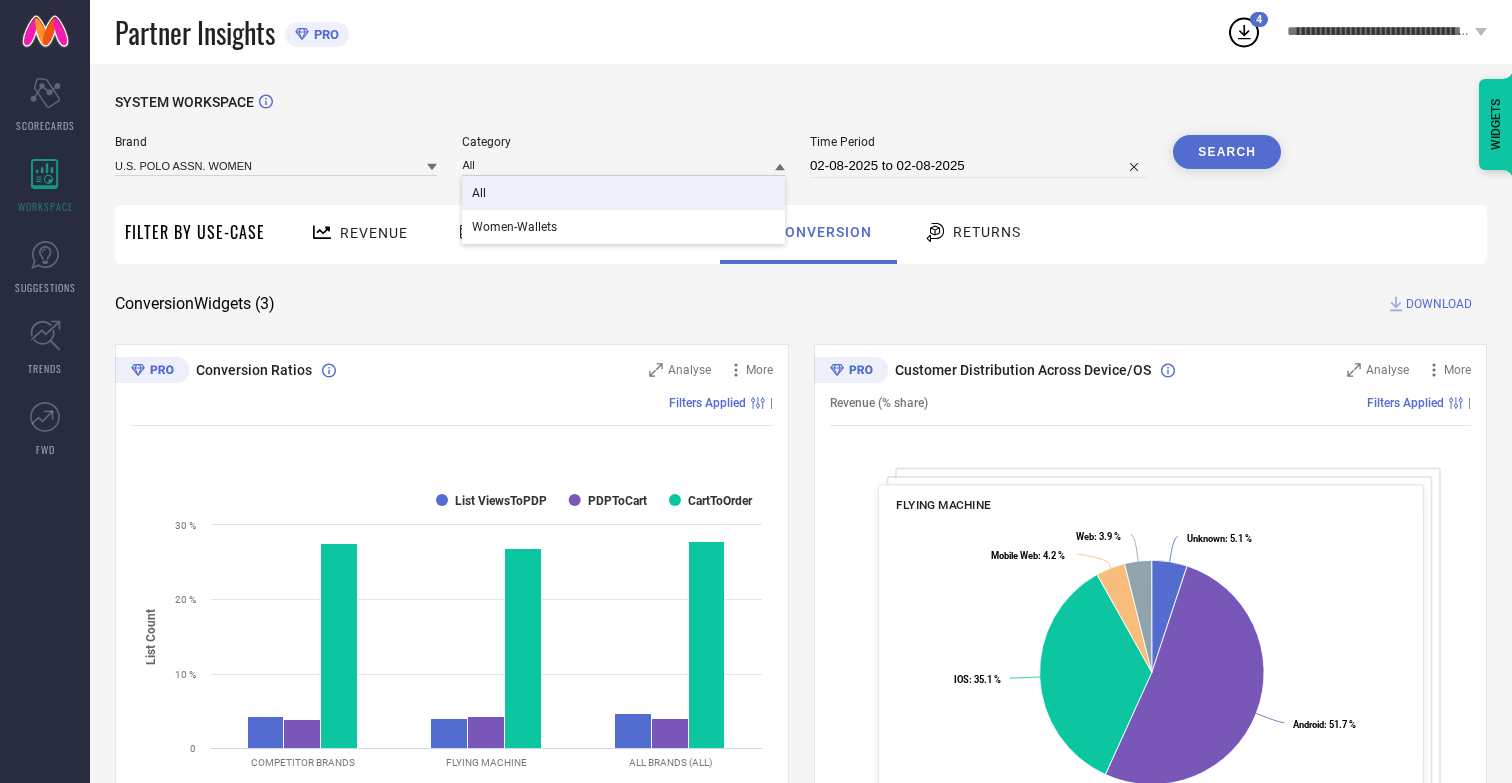 click on "All" at bounding box center [479, 193] 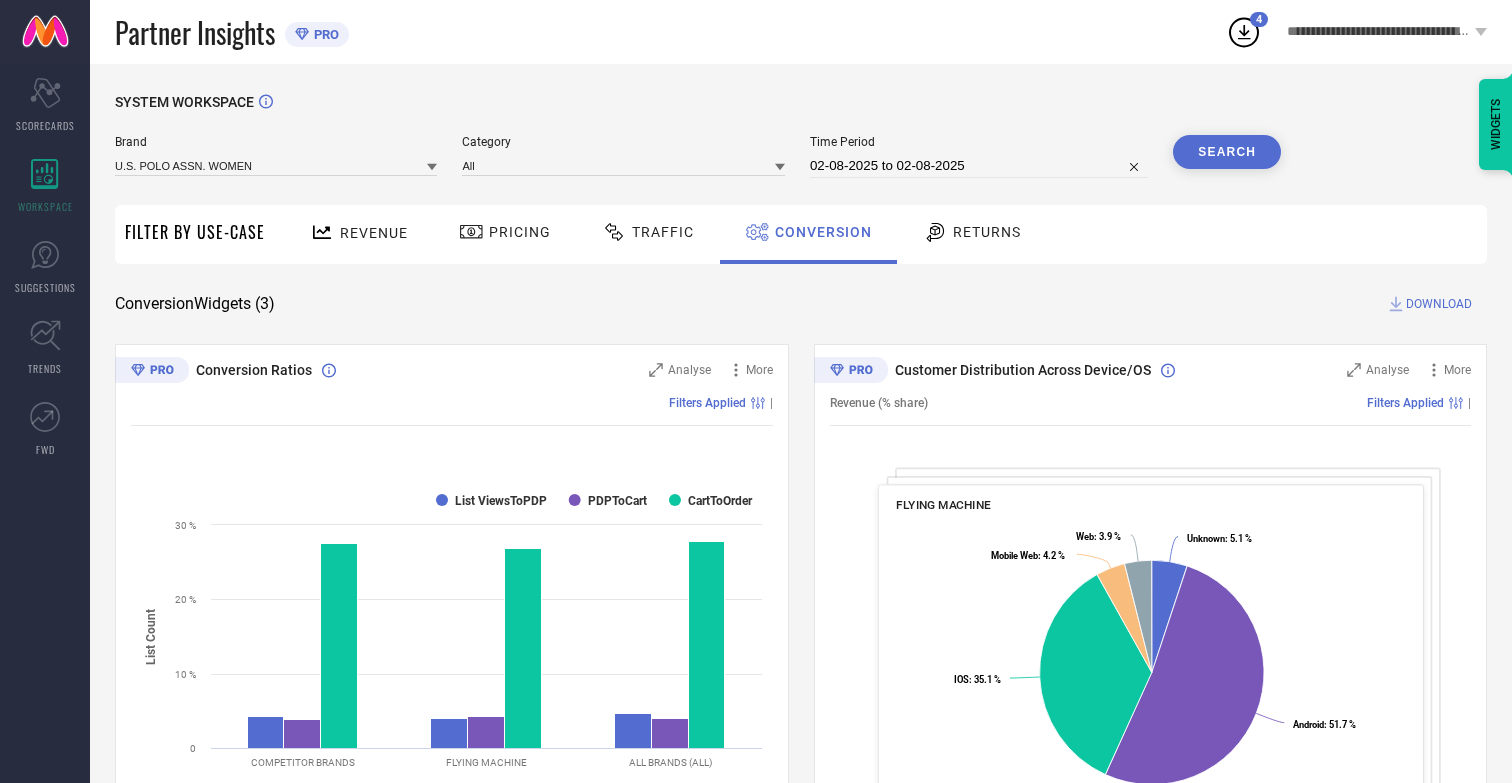click on "Search" at bounding box center (1227, 152) 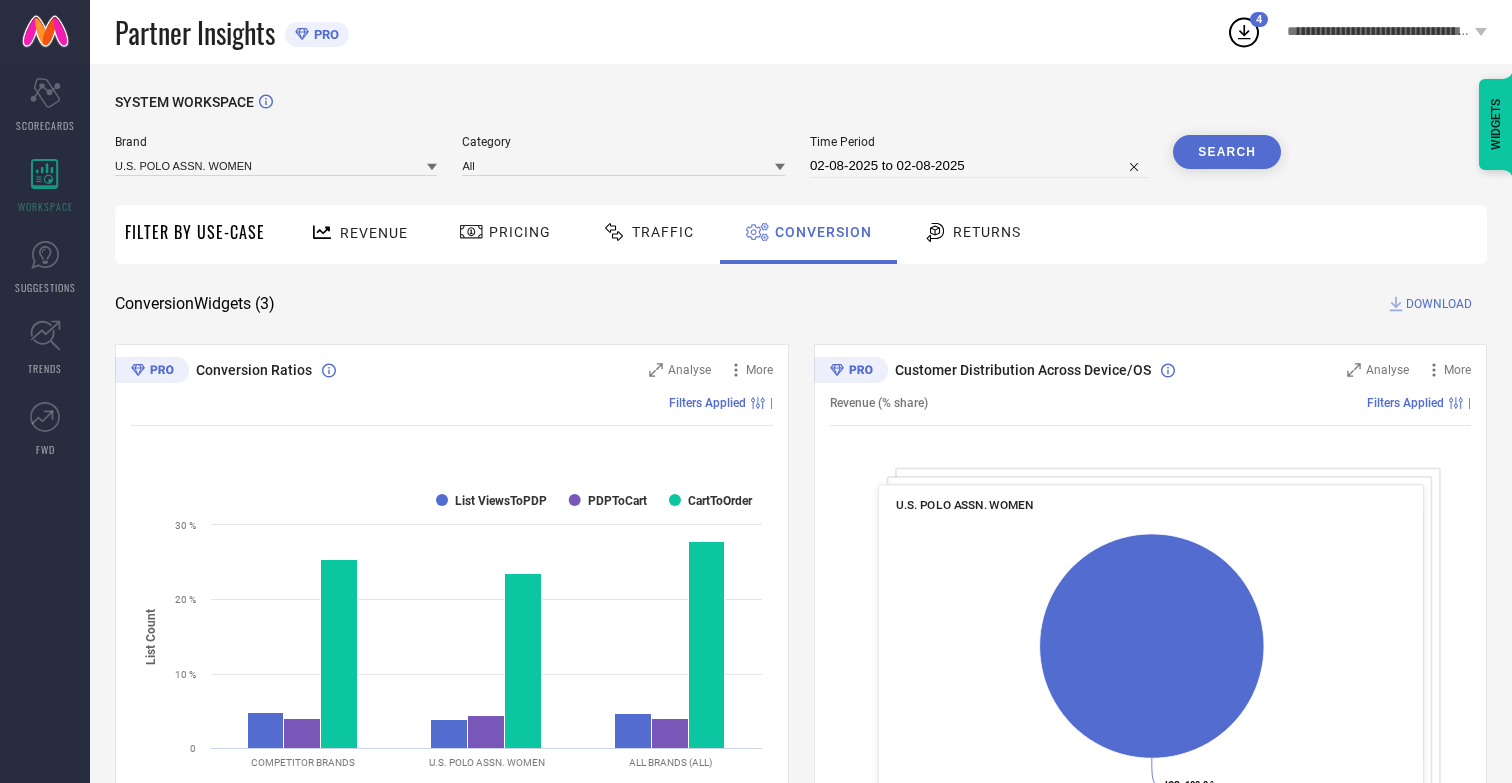 click on "DOWNLOAD" at bounding box center [1439, 304] 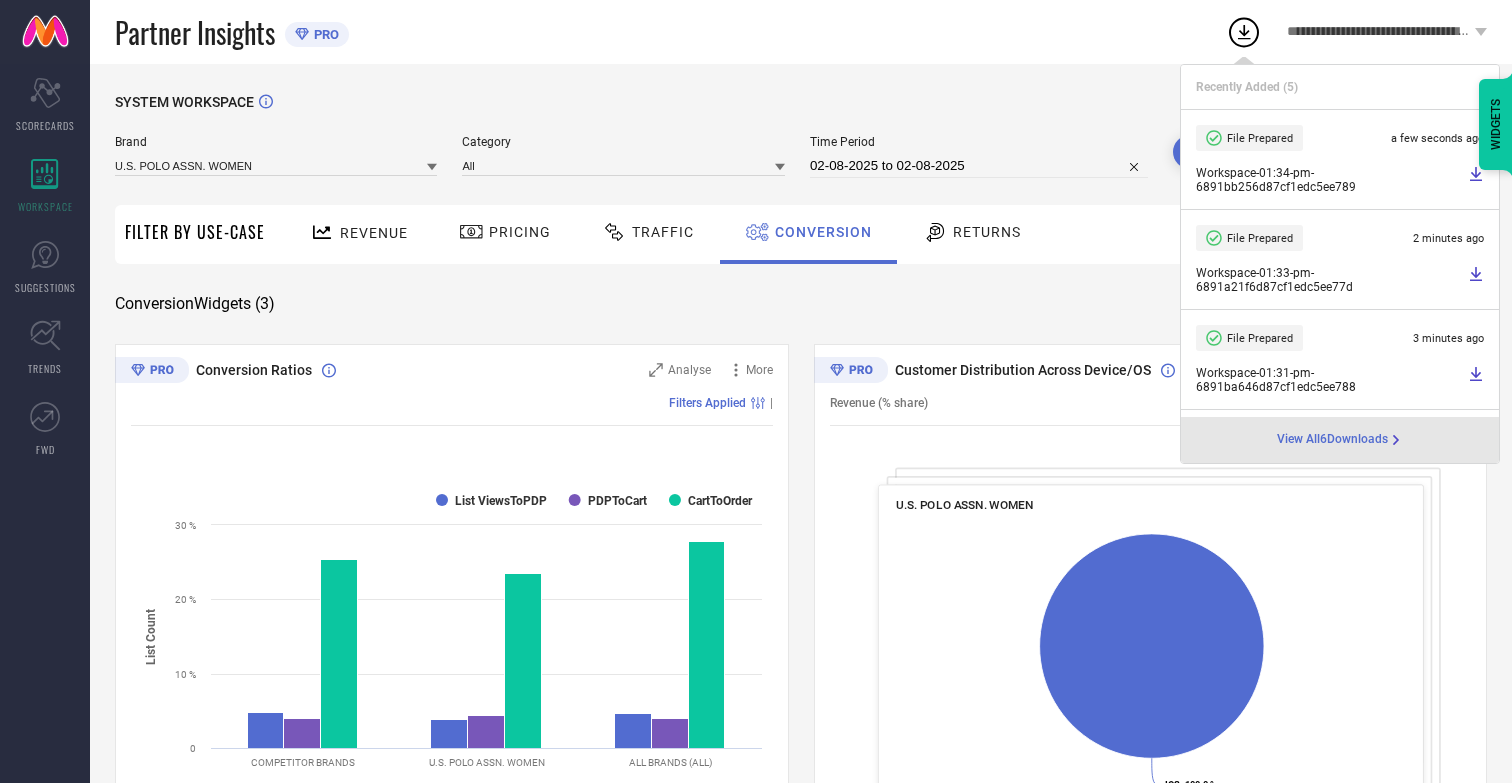 click on "Conversion" at bounding box center [823, 232] 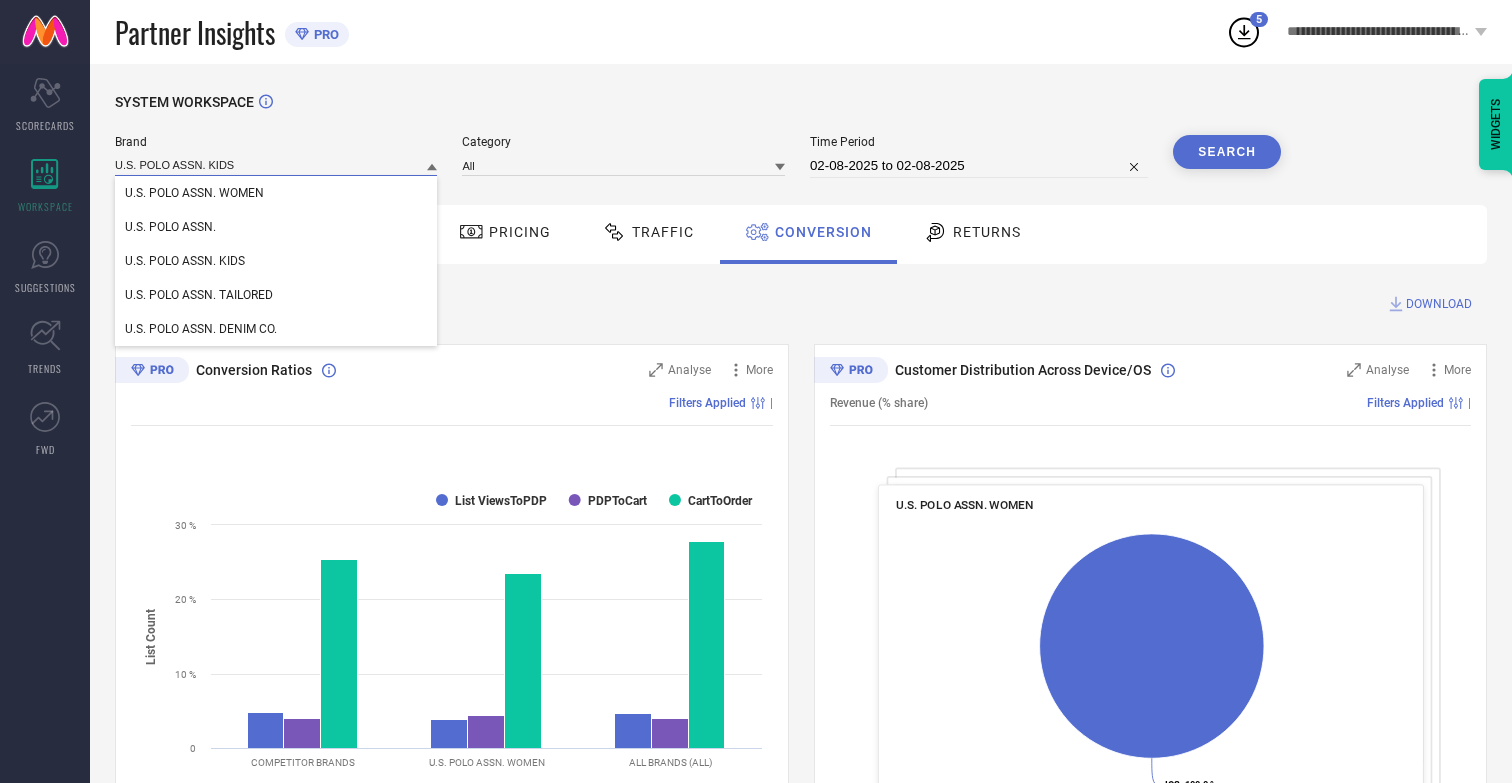 type on "U.S. POLO ASSN. KIDS" 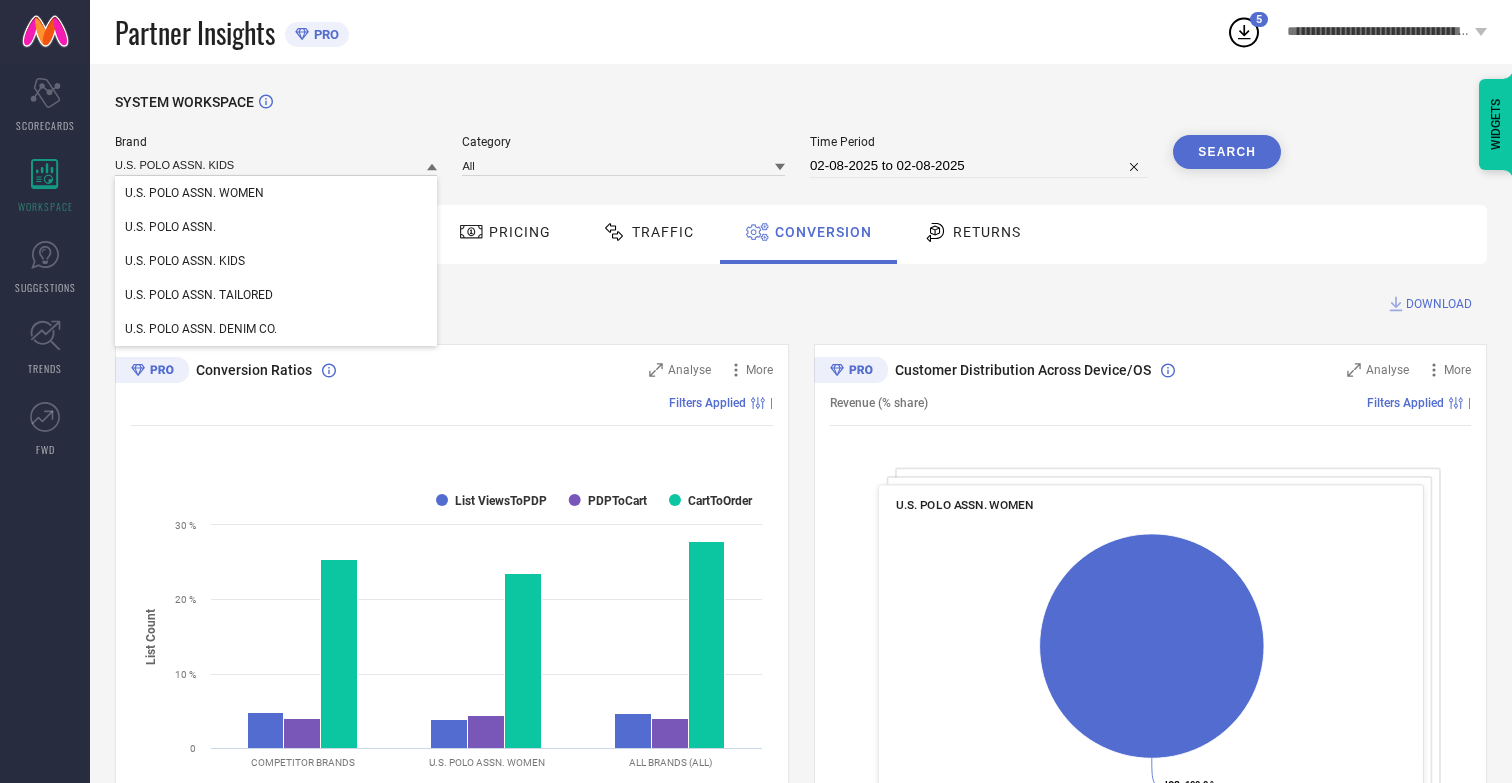 click on "U.S. POLO ASSN. KIDS" at bounding box center [185, 261] 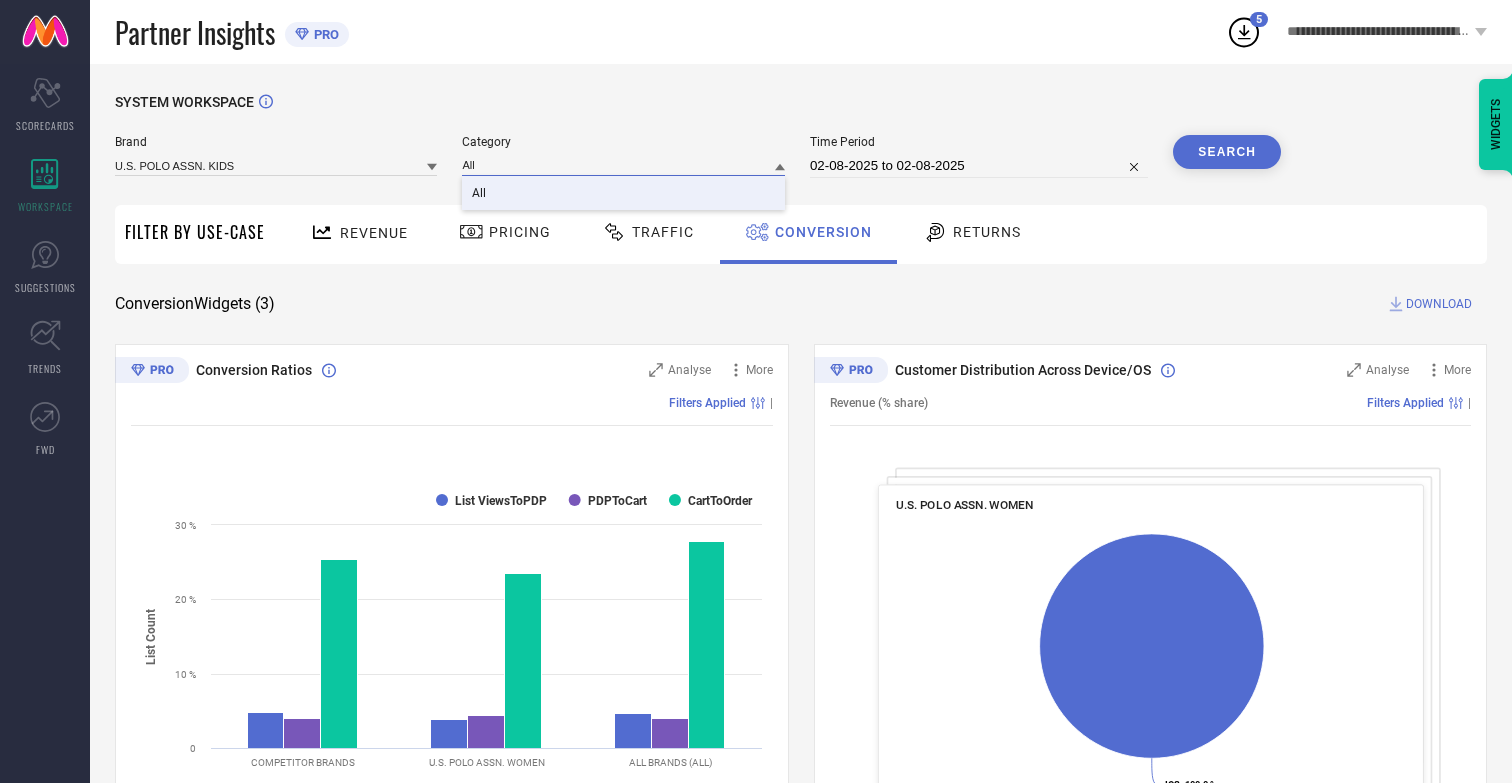 type on "All" 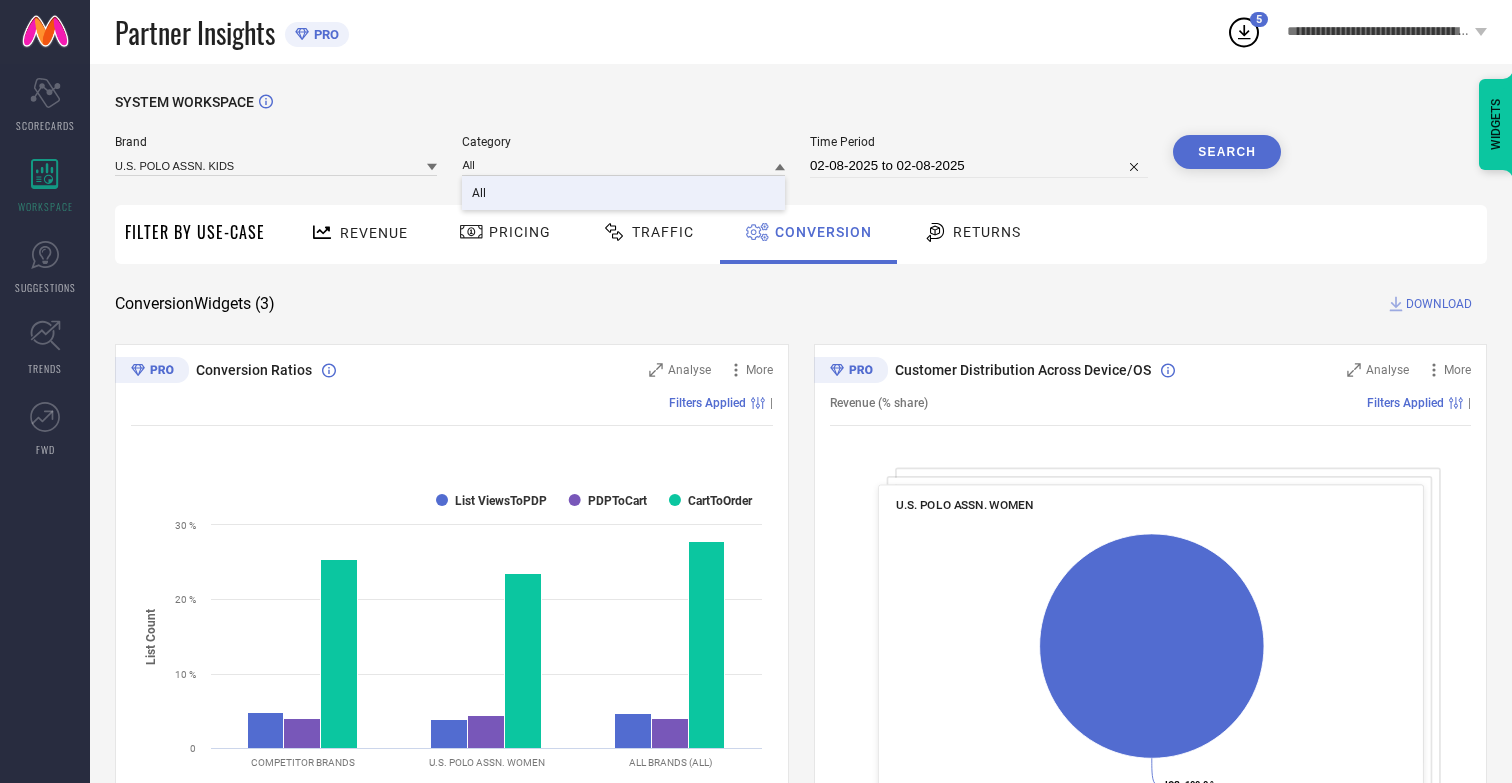 click on "All" at bounding box center [479, 193] 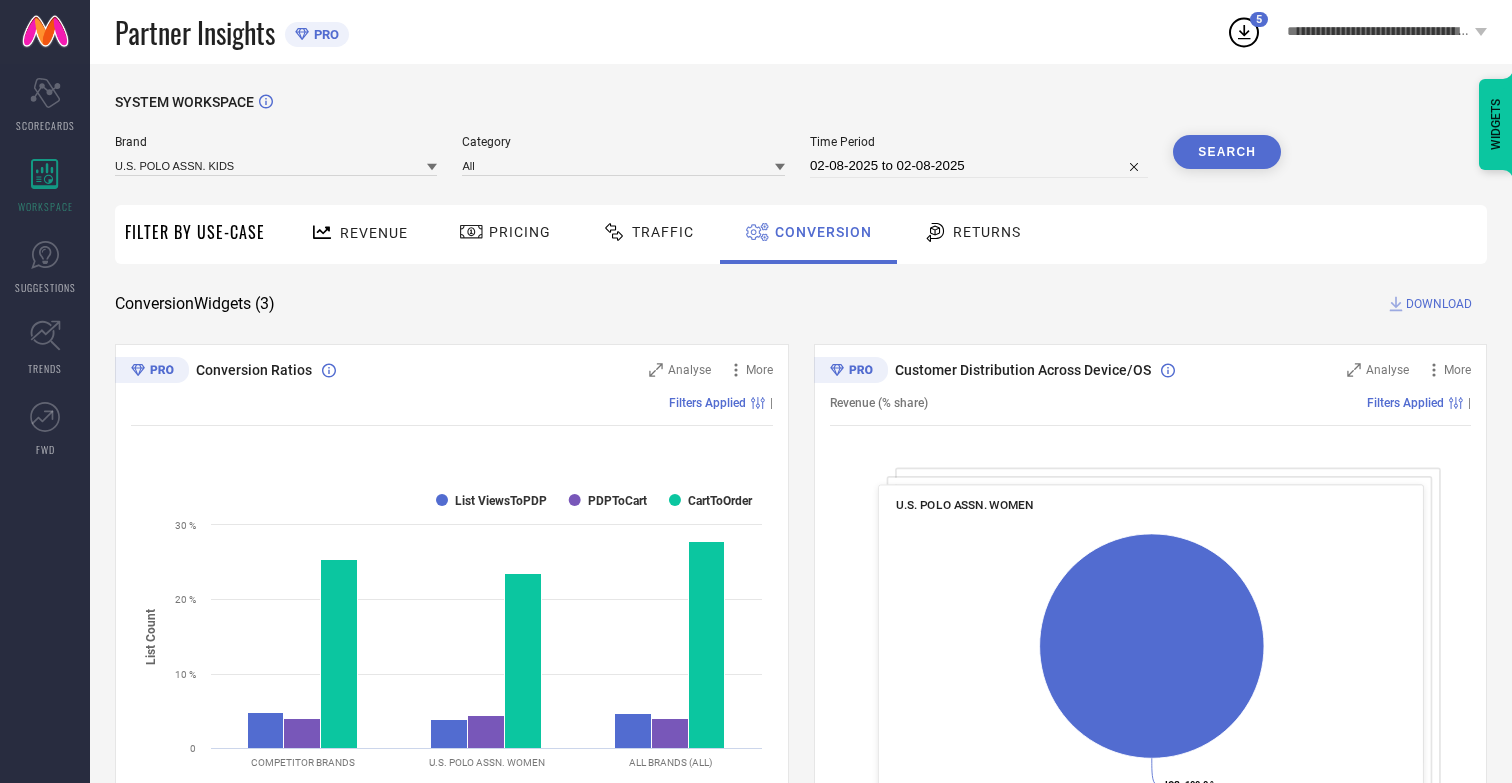 click on "Search" at bounding box center (1227, 152) 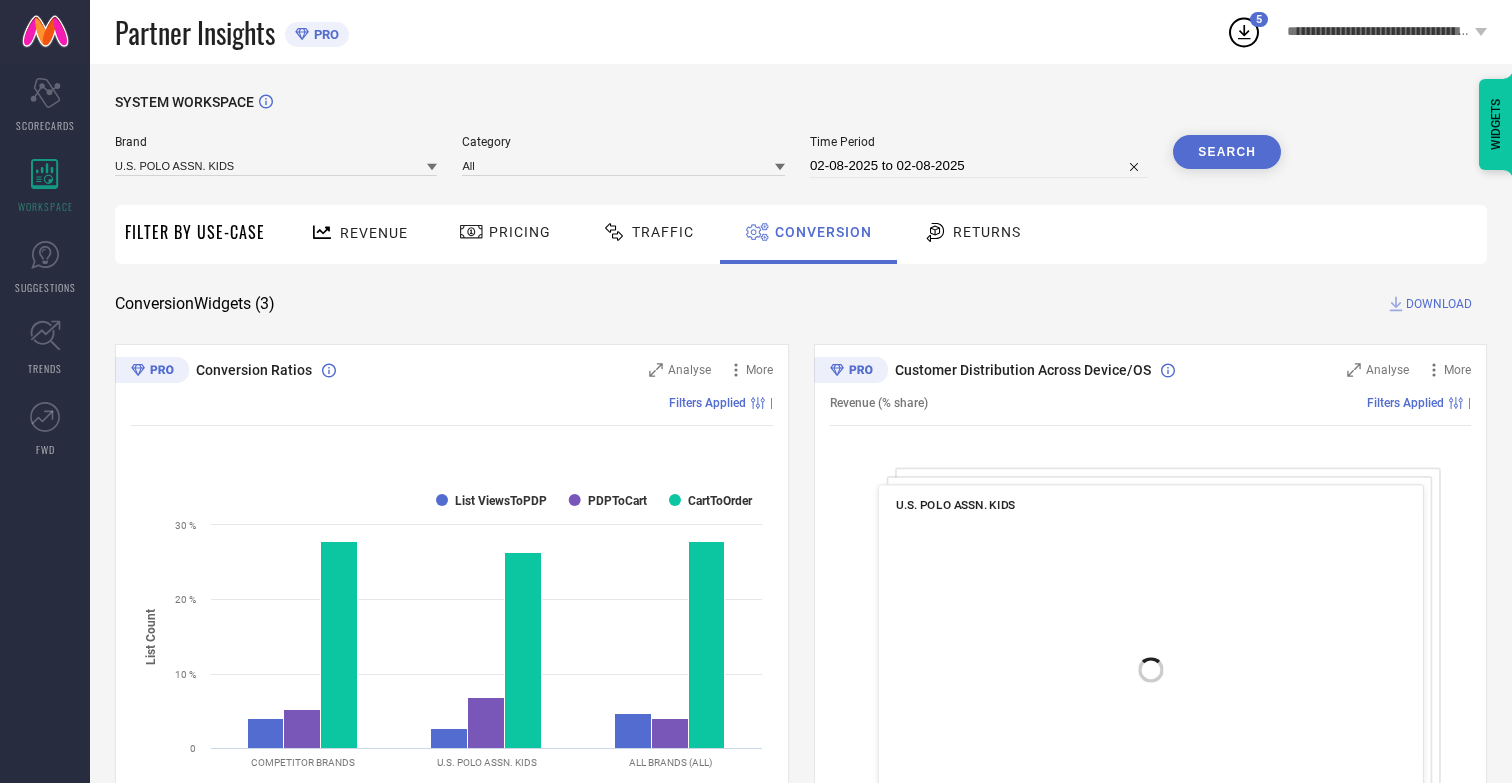 click on "DOWNLOAD" at bounding box center [1439, 304] 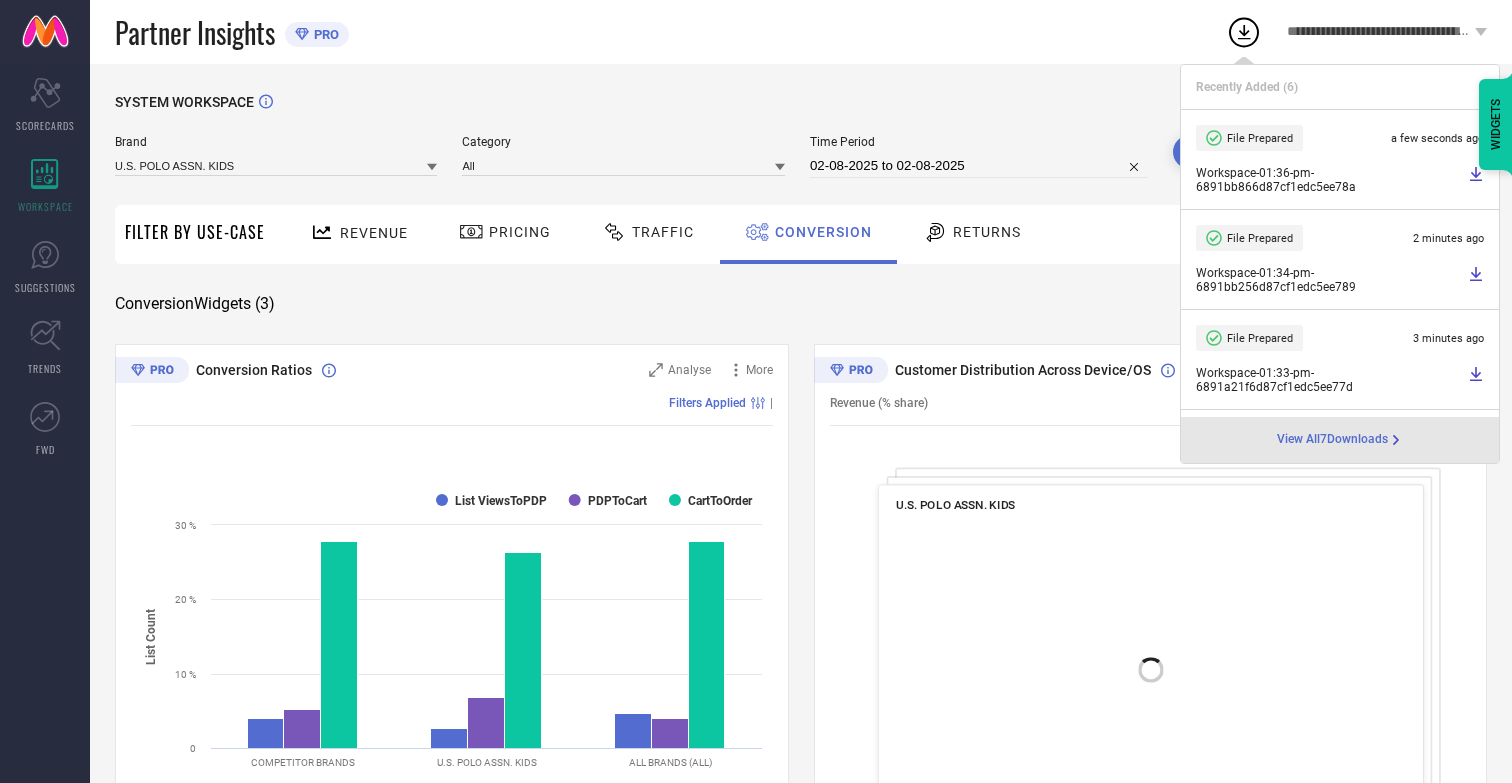 click on "Conversion" at bounding box center (823, 232) 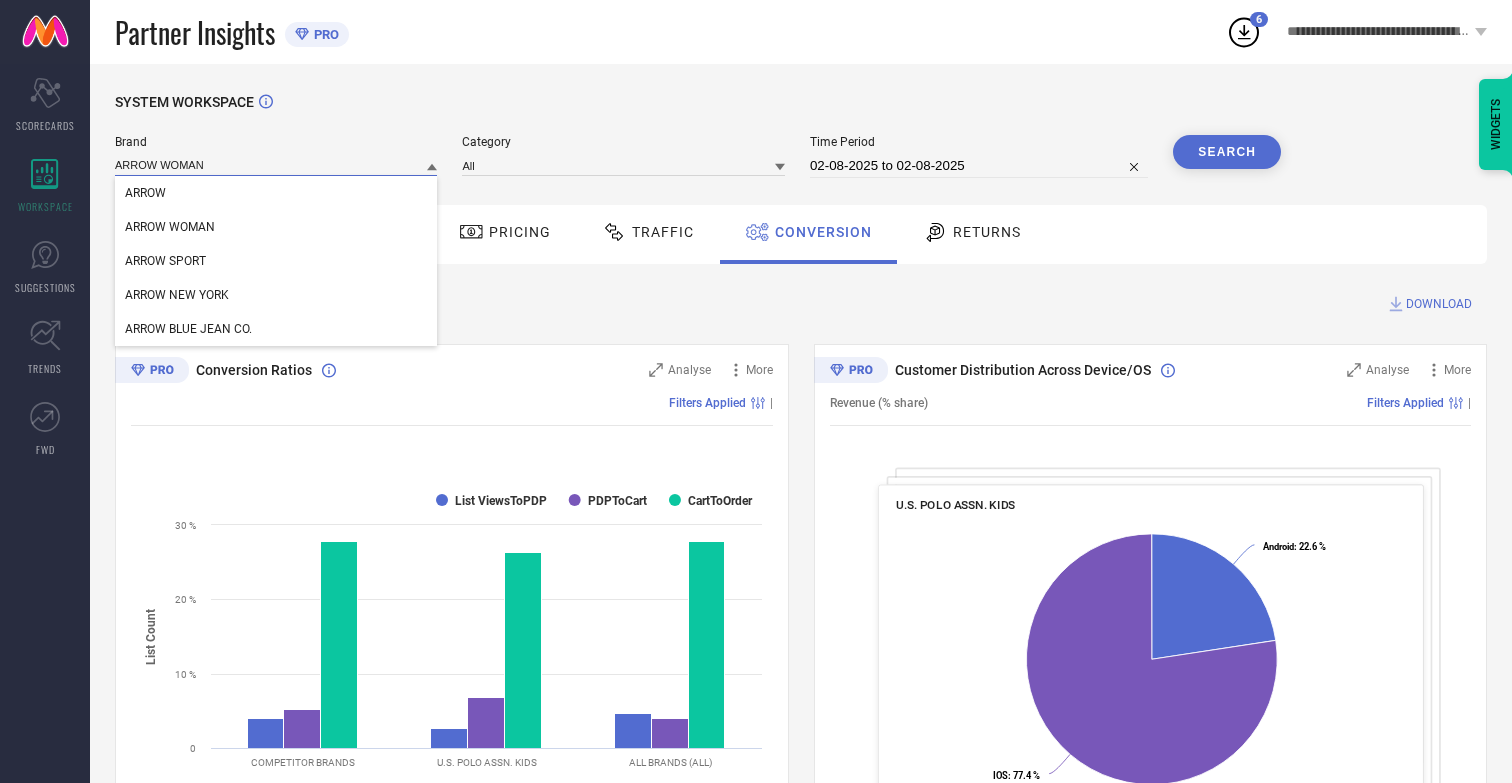 type on "ARROW WOMAN" 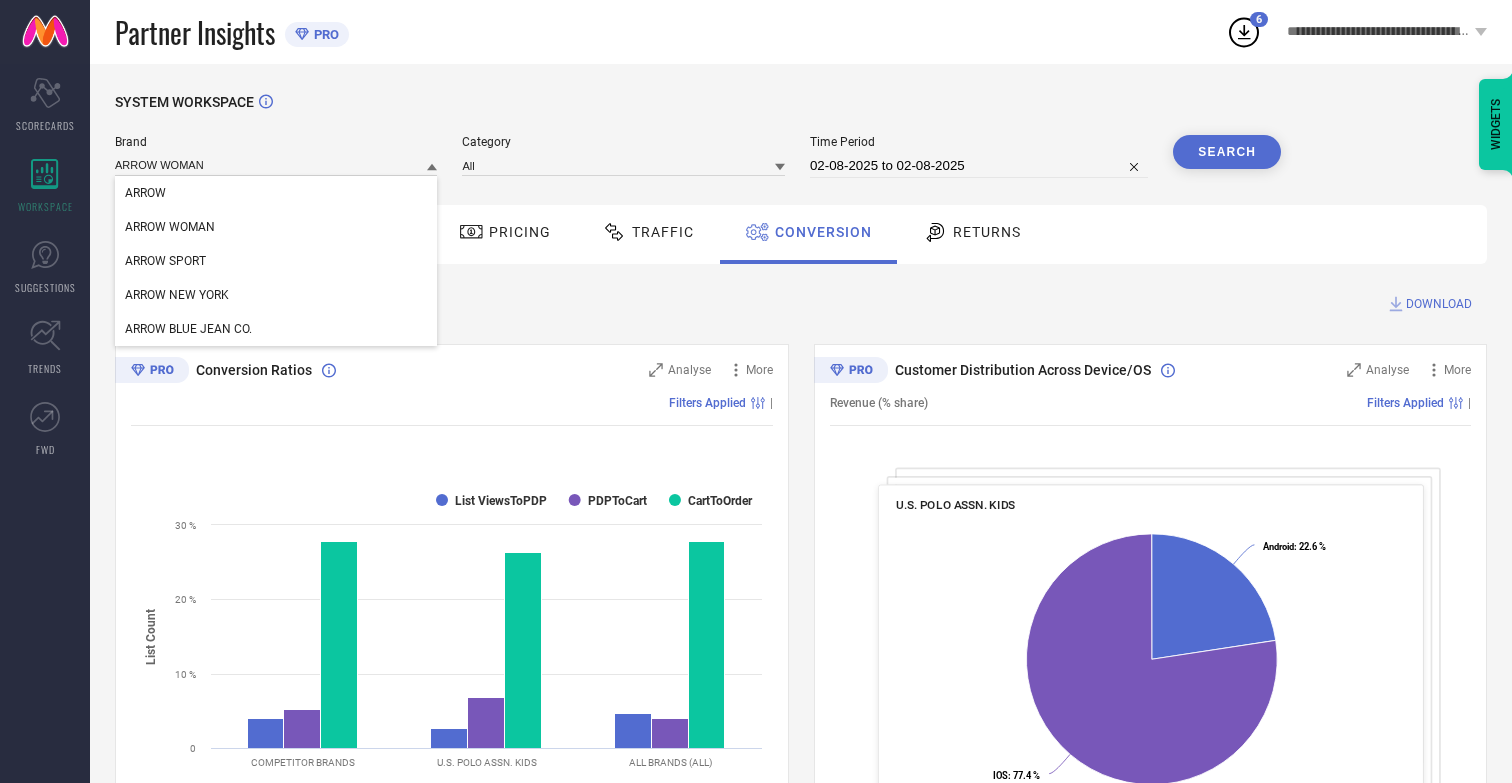type 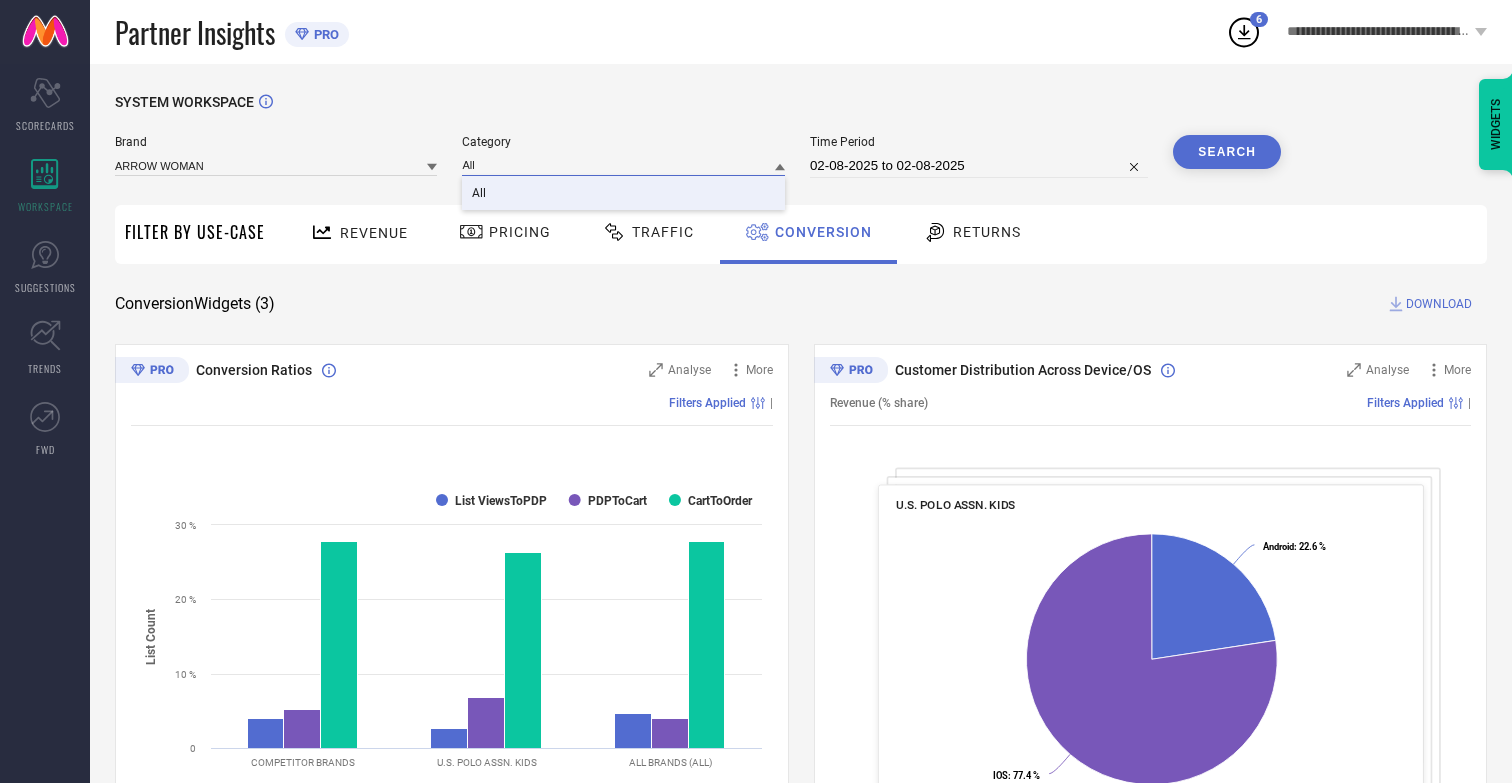 type on "All" 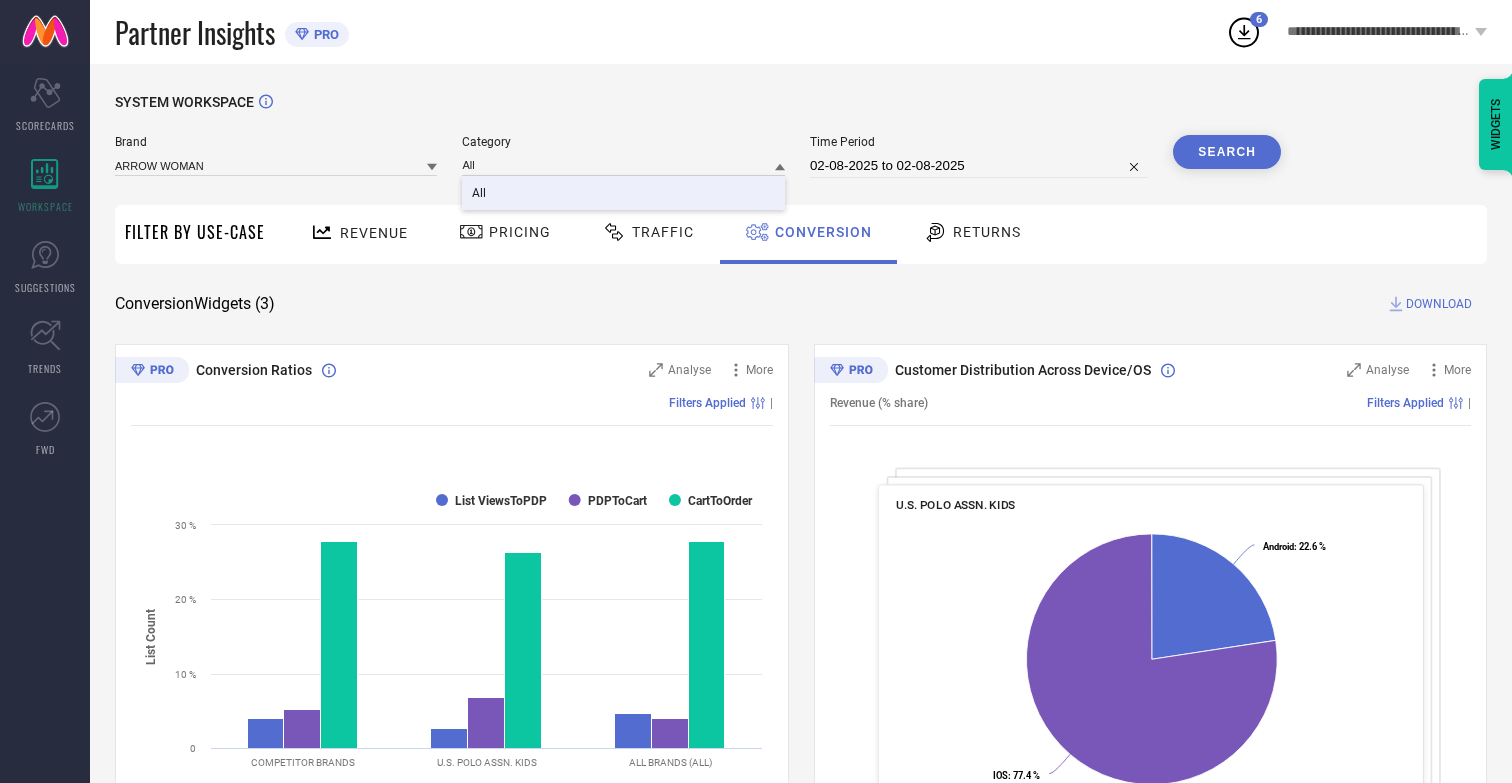 click on "All" at bounding box center (479, 193) 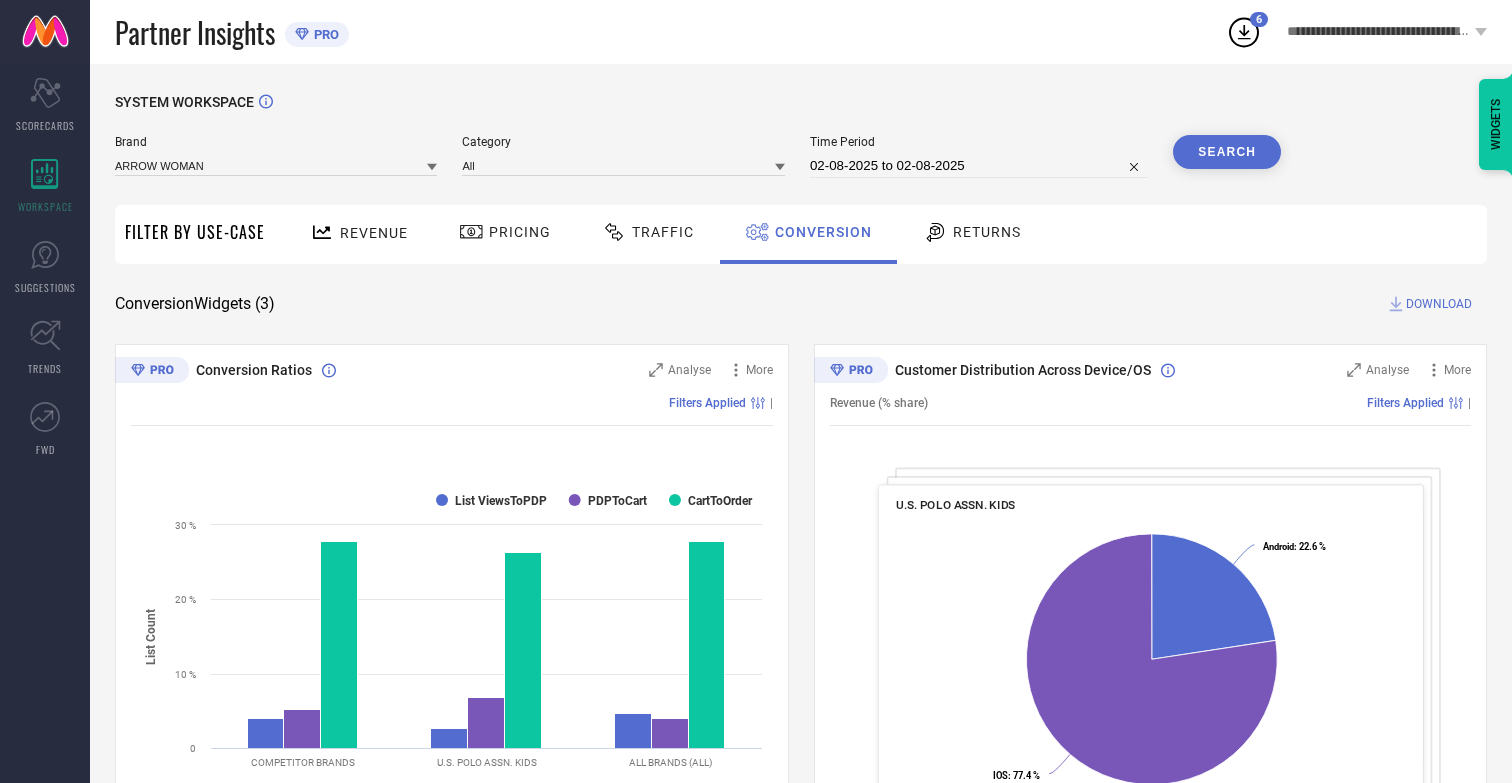 click on "Search" at bounding box center [1227, 152] 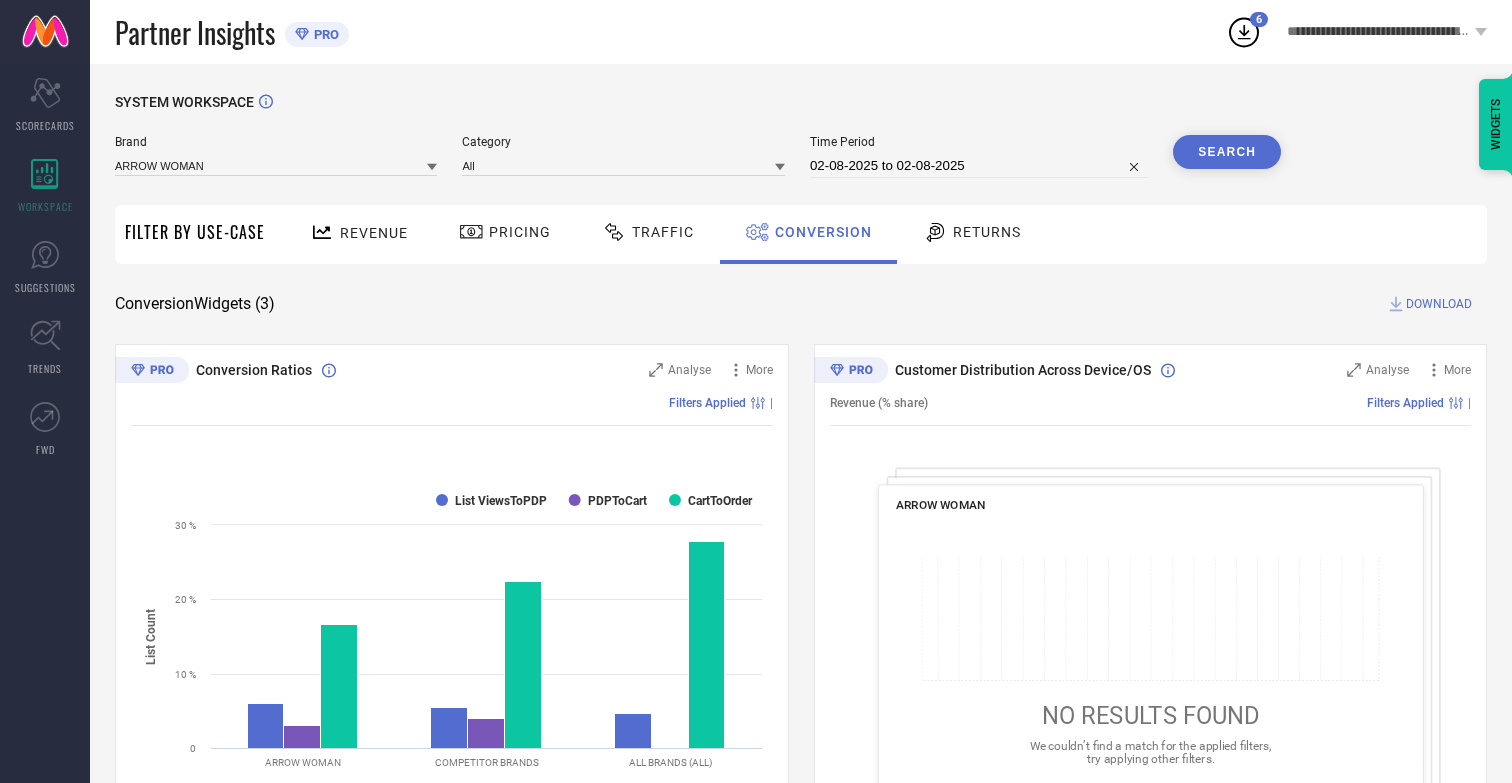 click on "DOWNLOAD" at bounding box center (1439, 304) 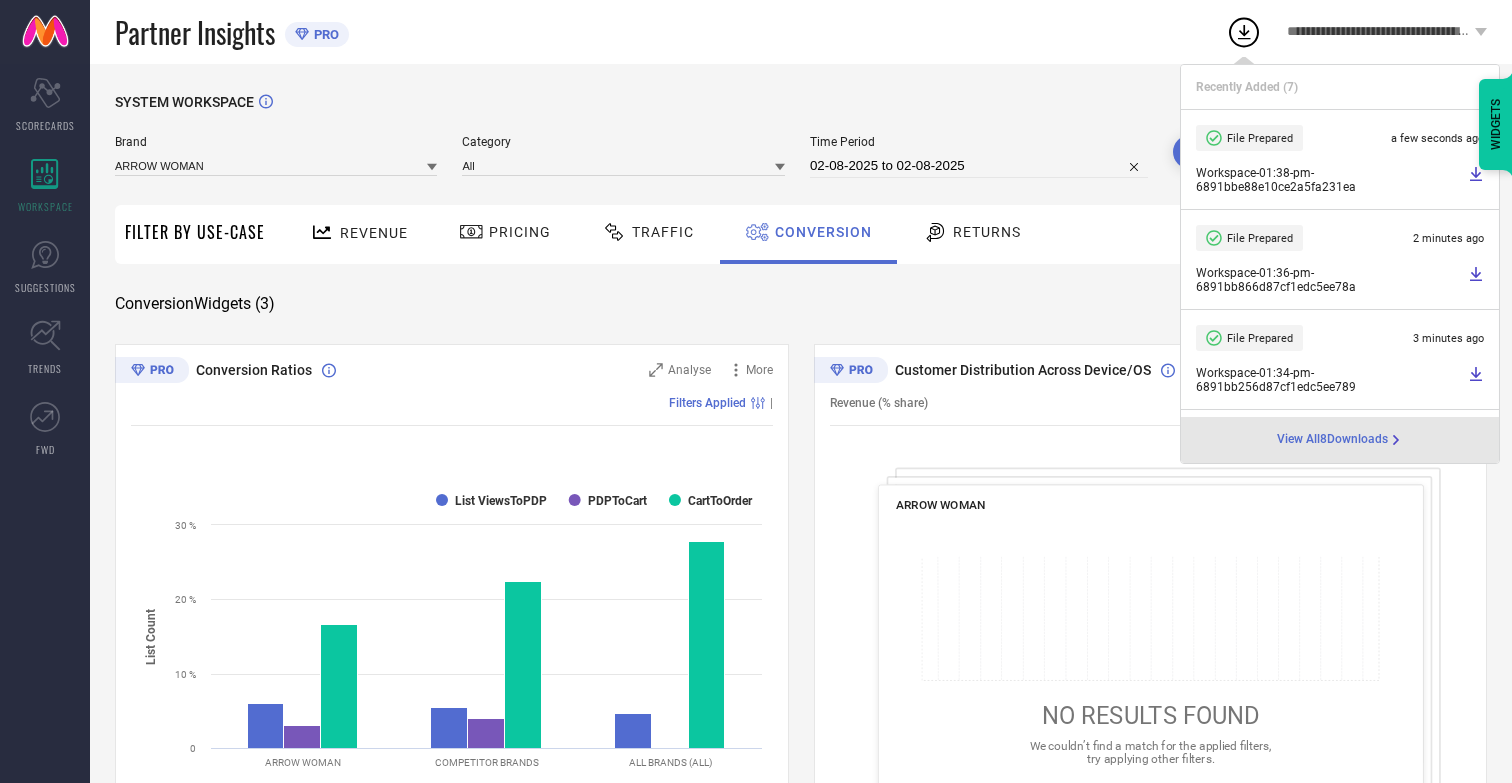 click on "Conversion" at bounding box center [823, 232] 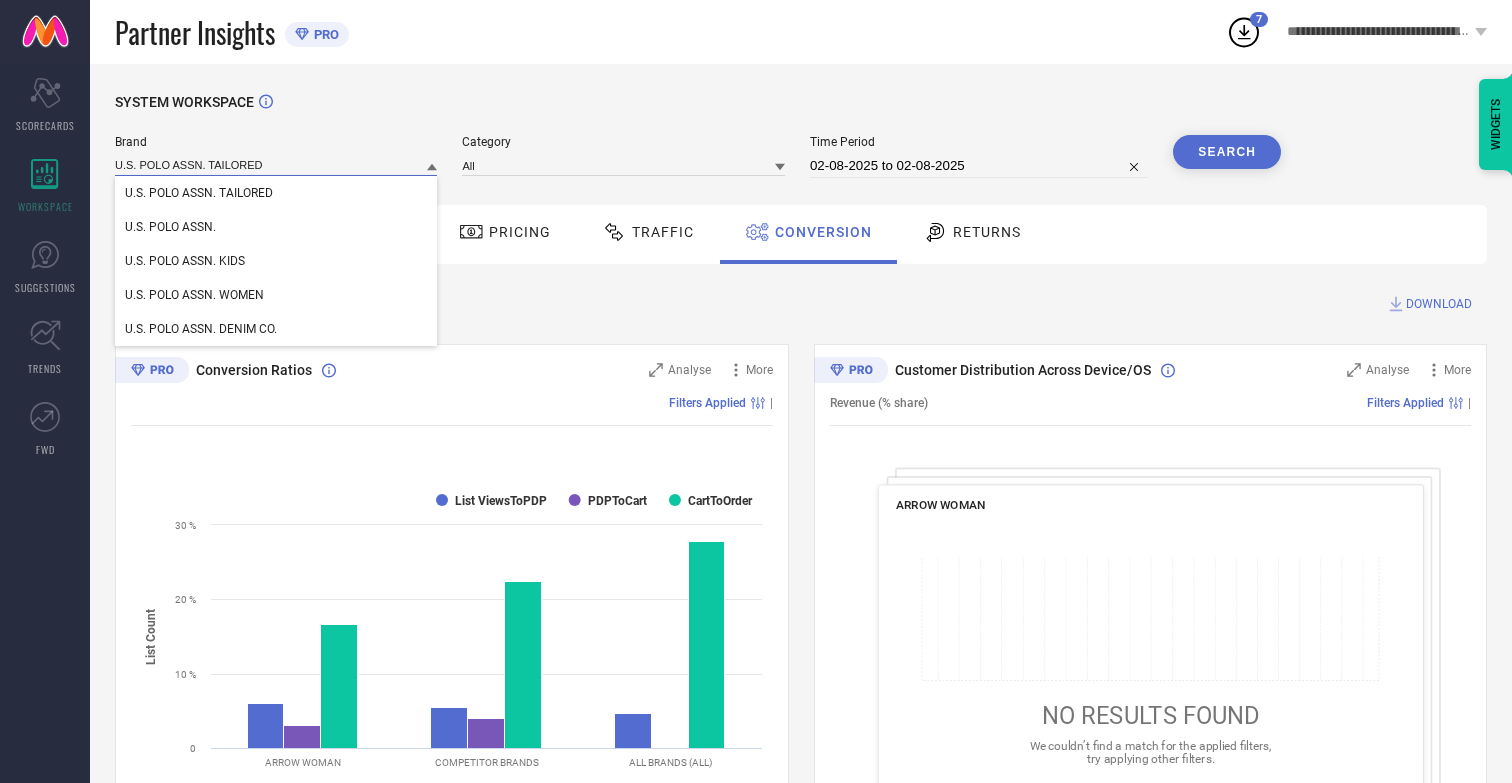 type on "U.S. POLO ASSN. TAILORED" 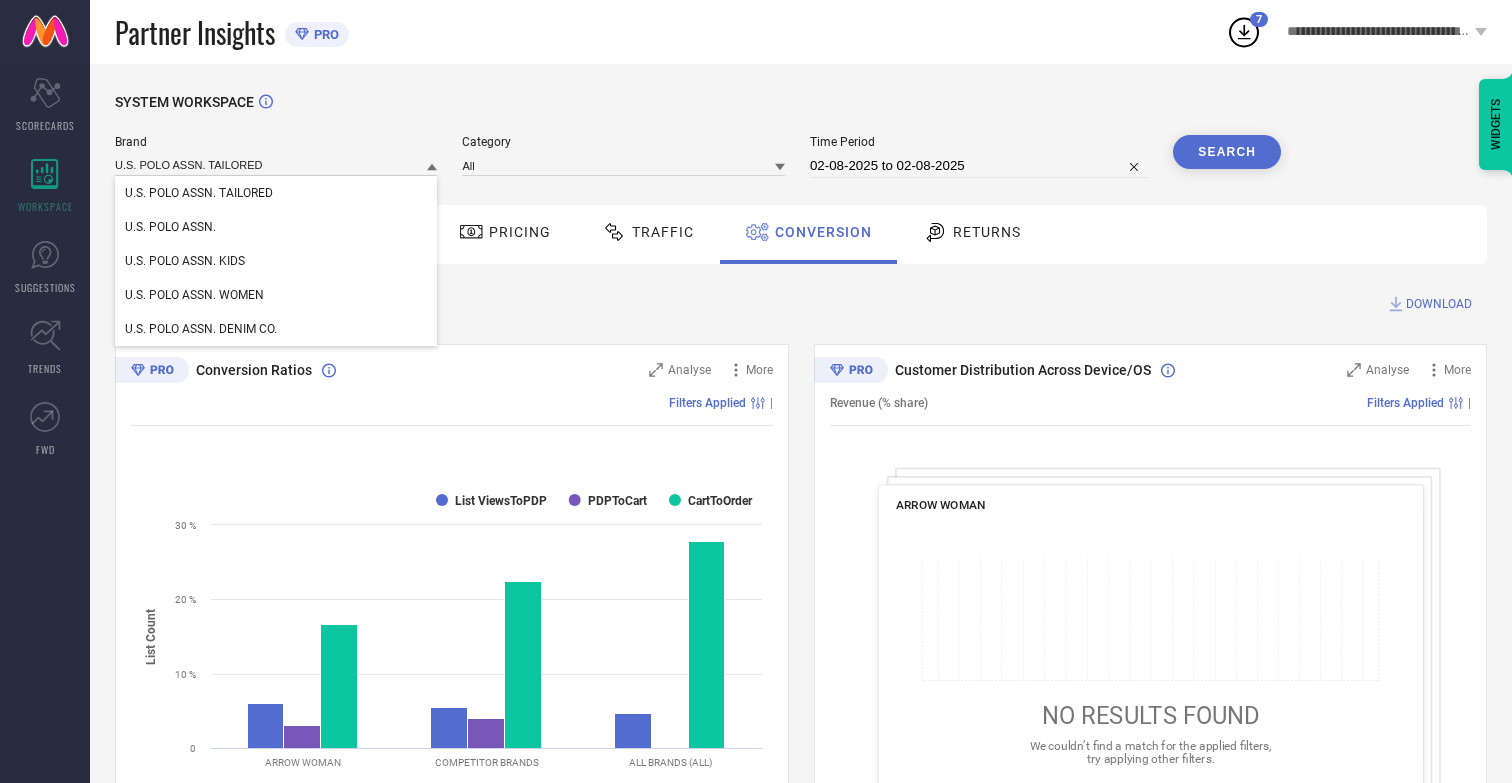 click on "U.S. POLO ASSN. TAILORED" at bounding box center [199, 193] 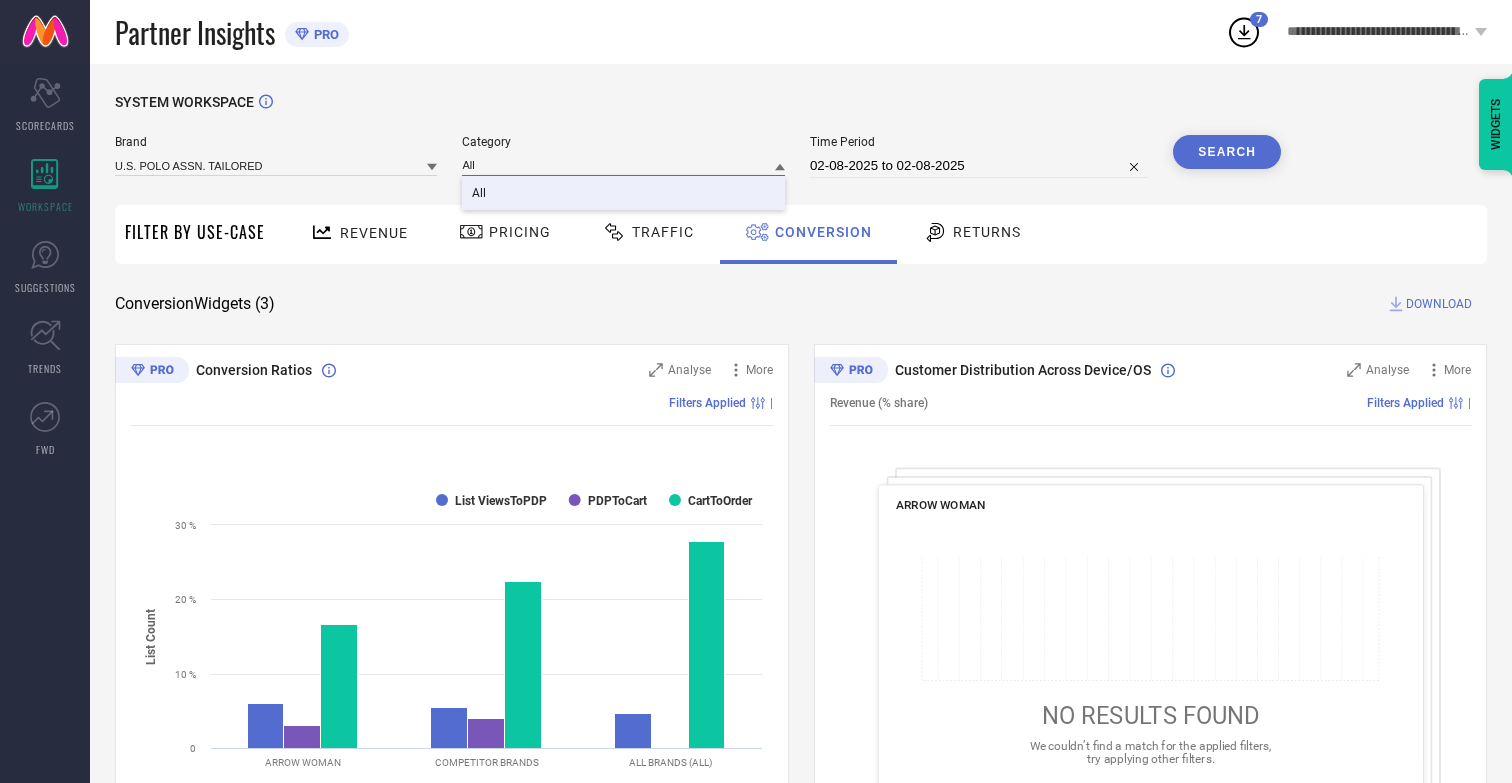 type on "All" 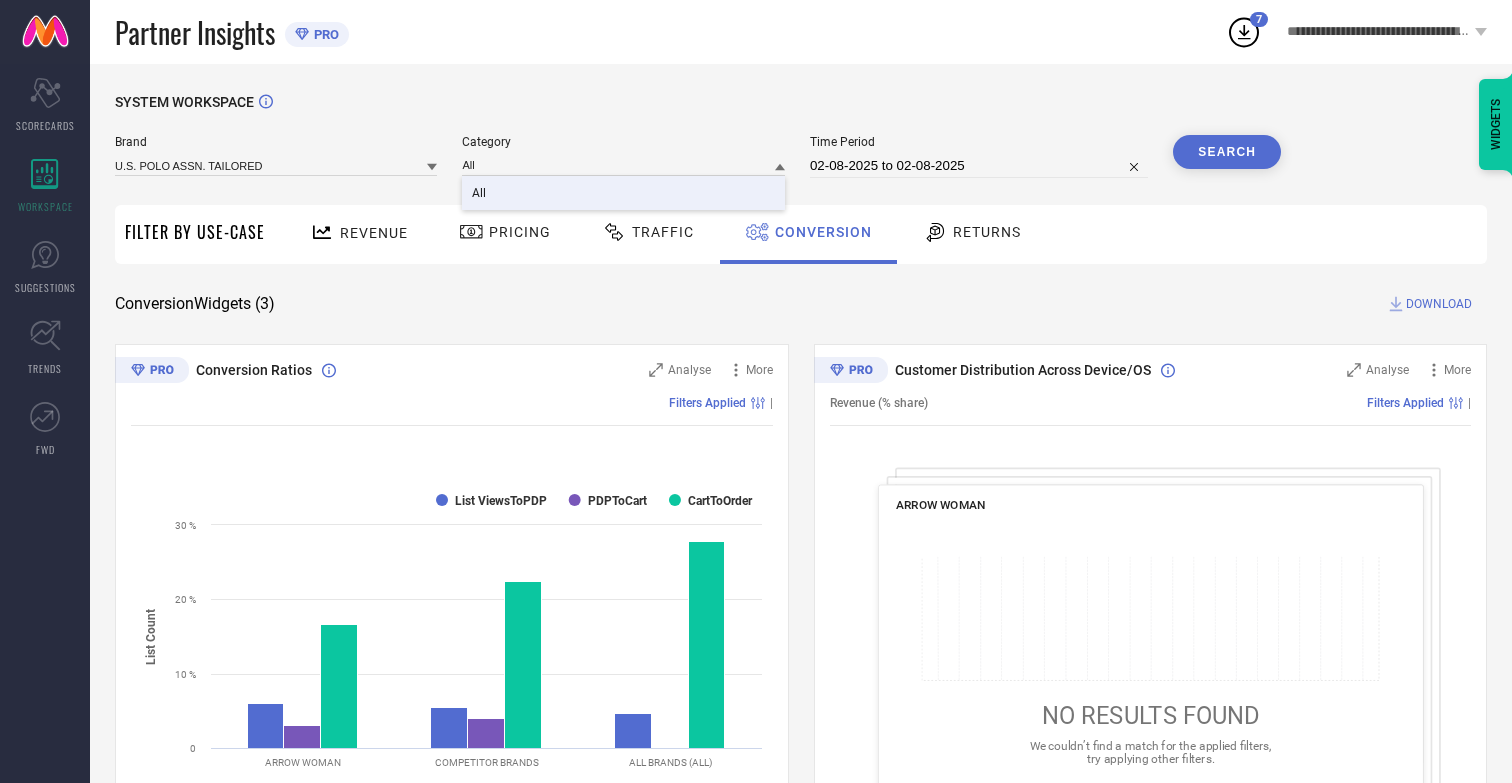 click on "All" at bounding box center [479, 193] 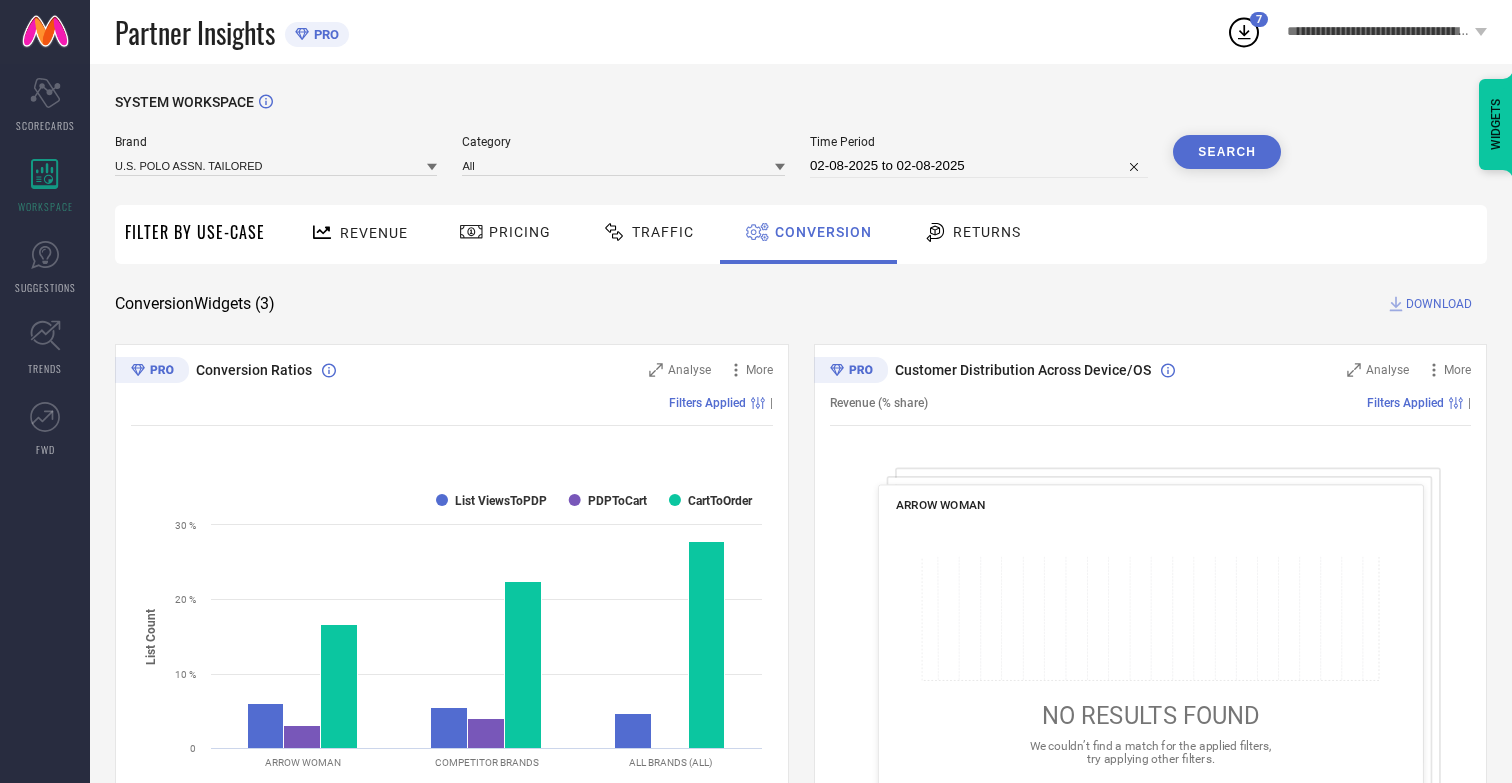 click on "Search" at bounding box center [1227, 152] 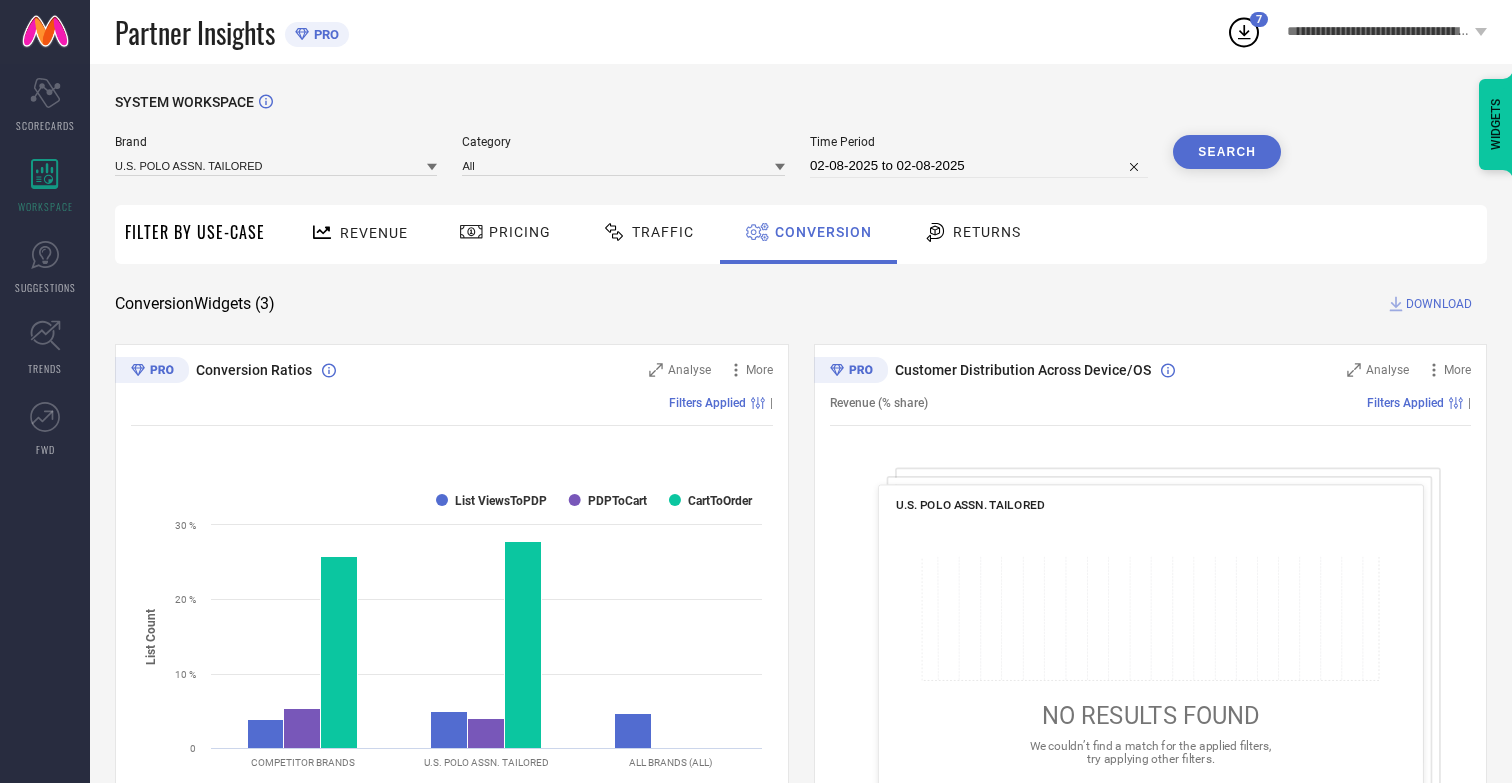 click on "DOWNLOAD" at bounding box center [1439, 304] 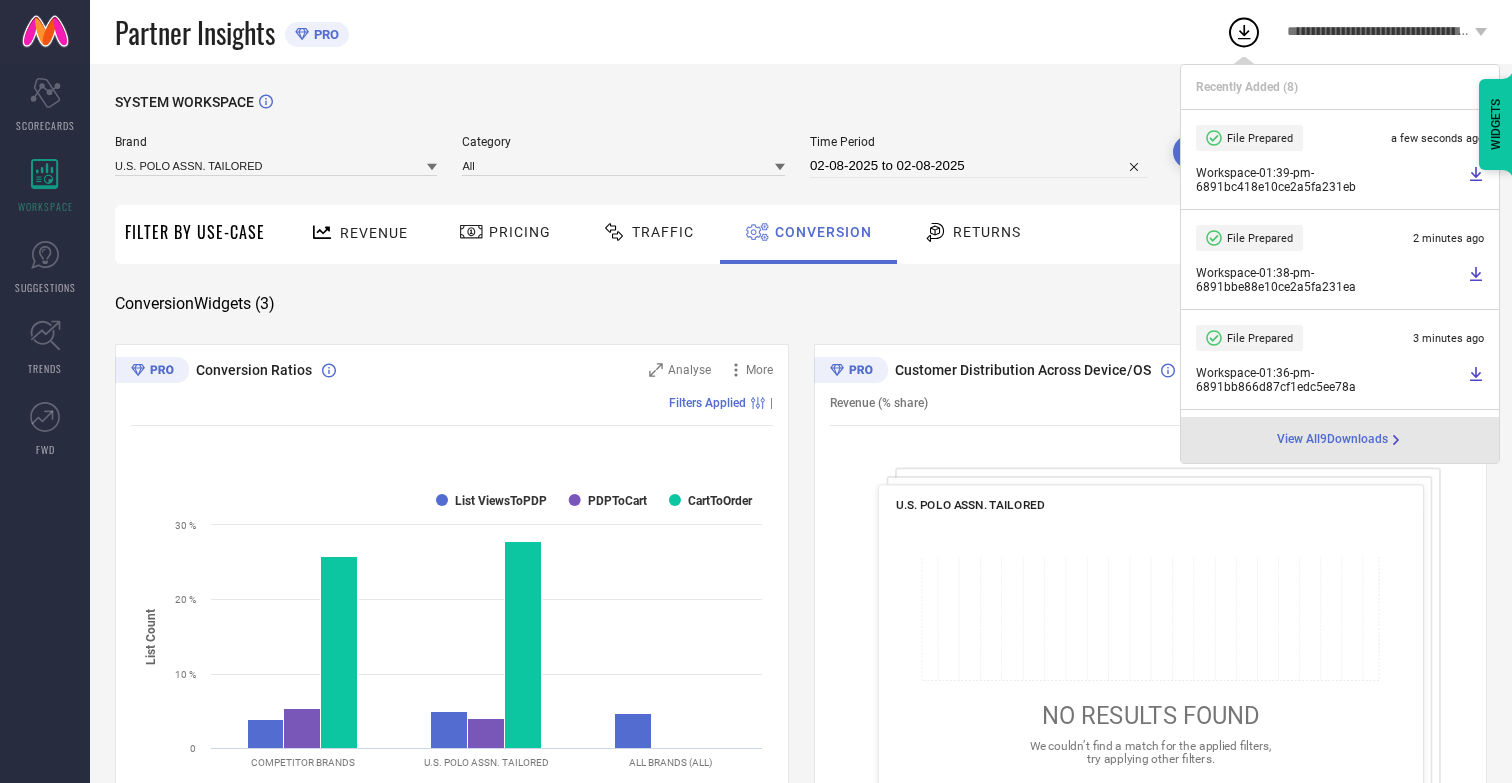 click on "Conversion" at bounding box center [823, 232] 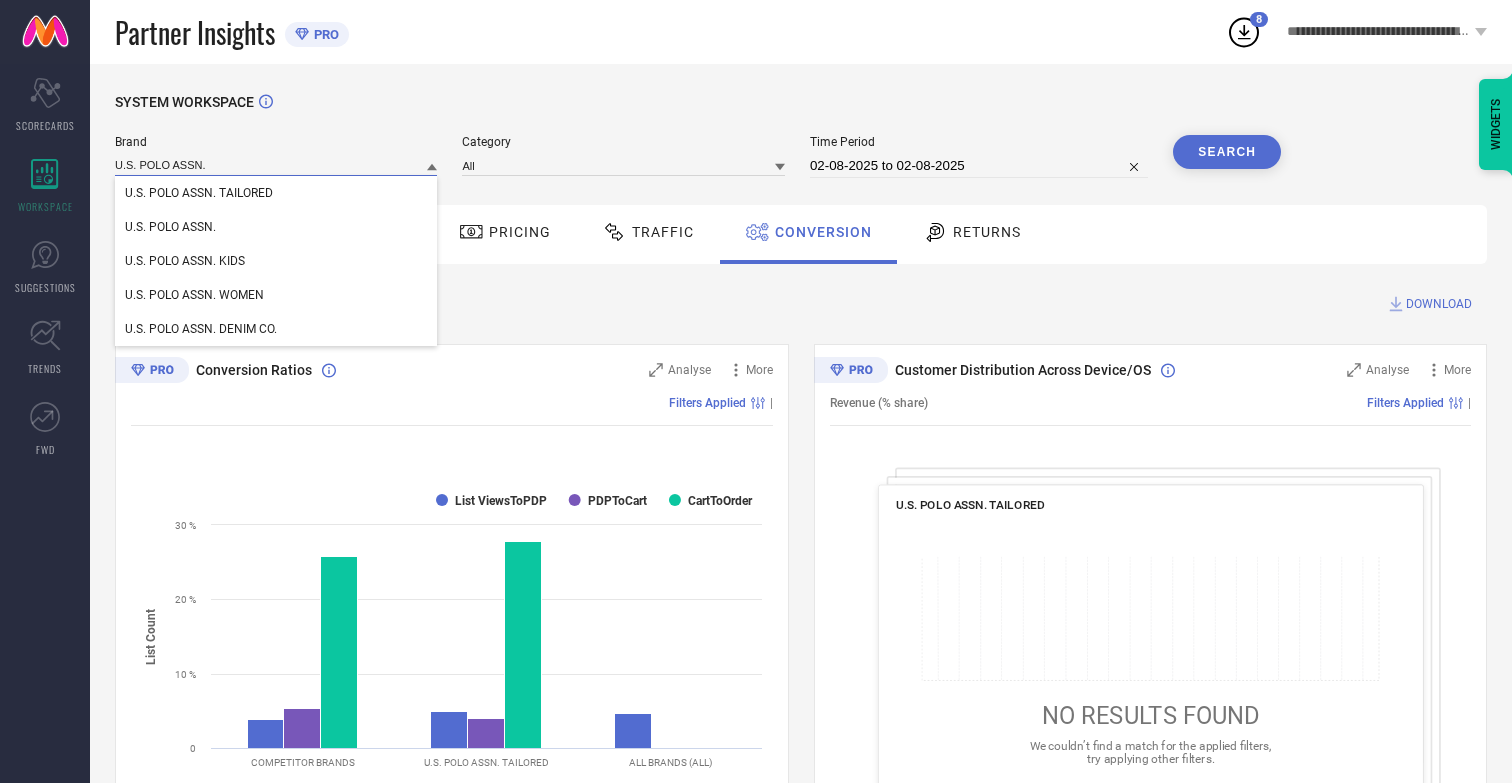 type on "U.S. POLO ASSN." 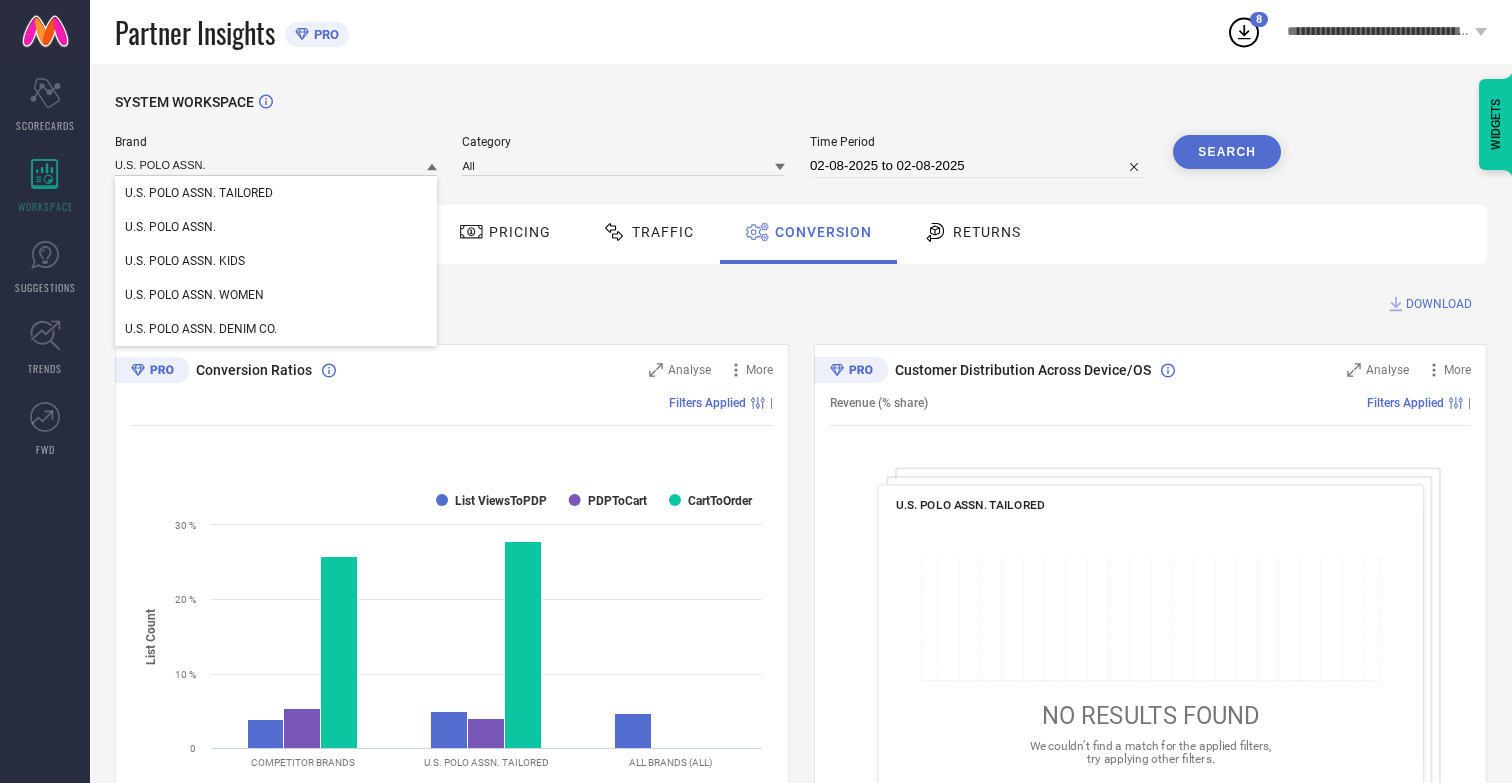 type 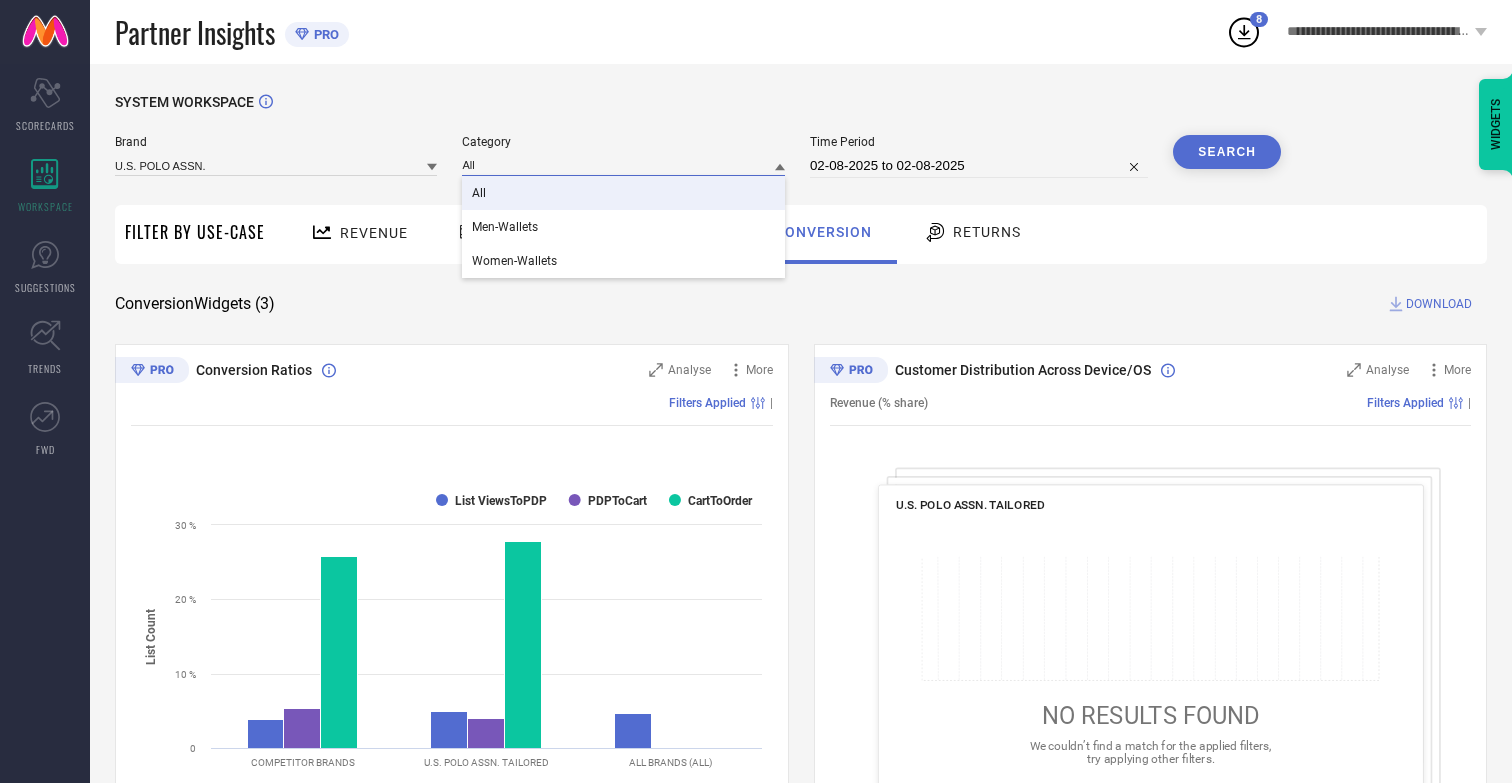 type on "All" 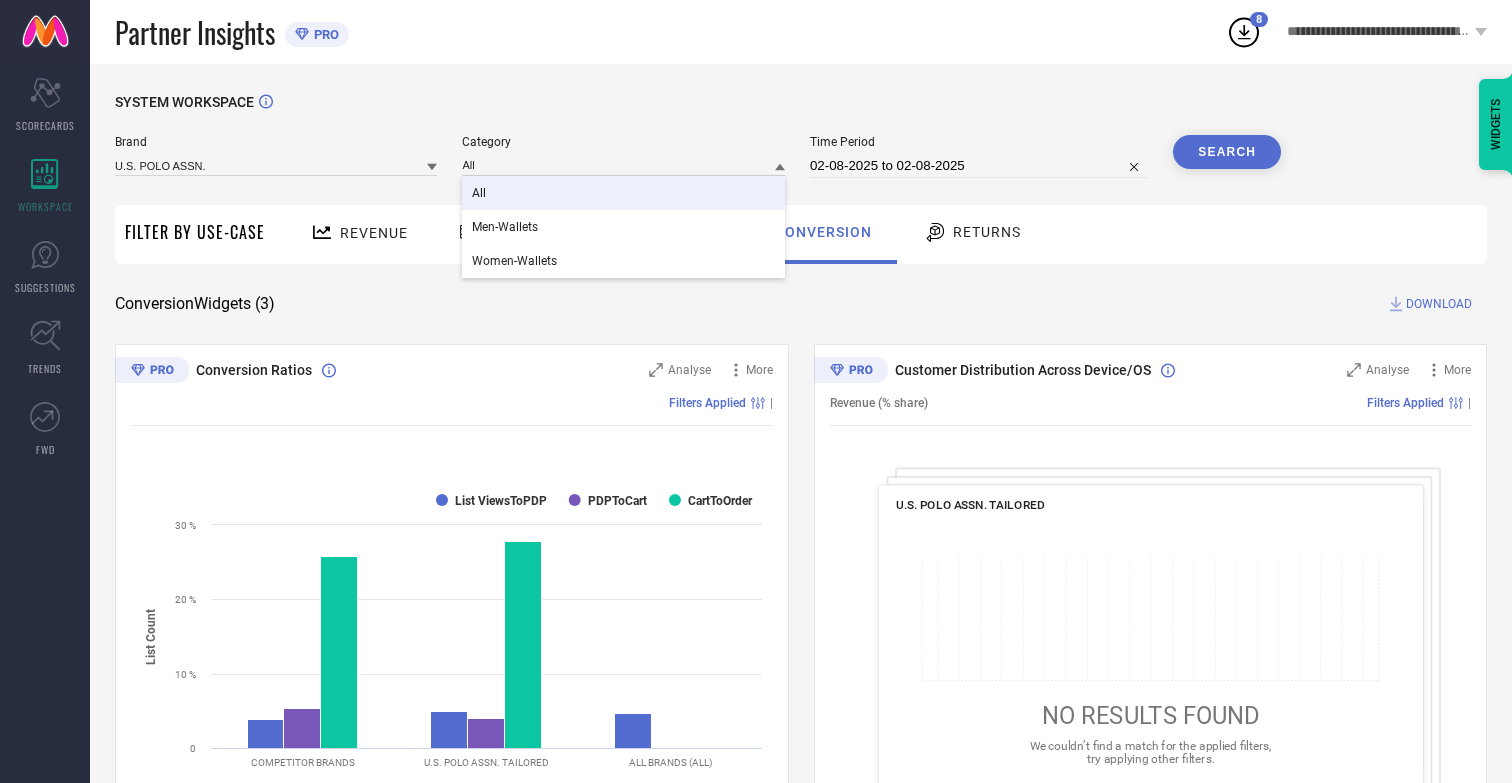 click on "All" at bounding box center (479, 193) 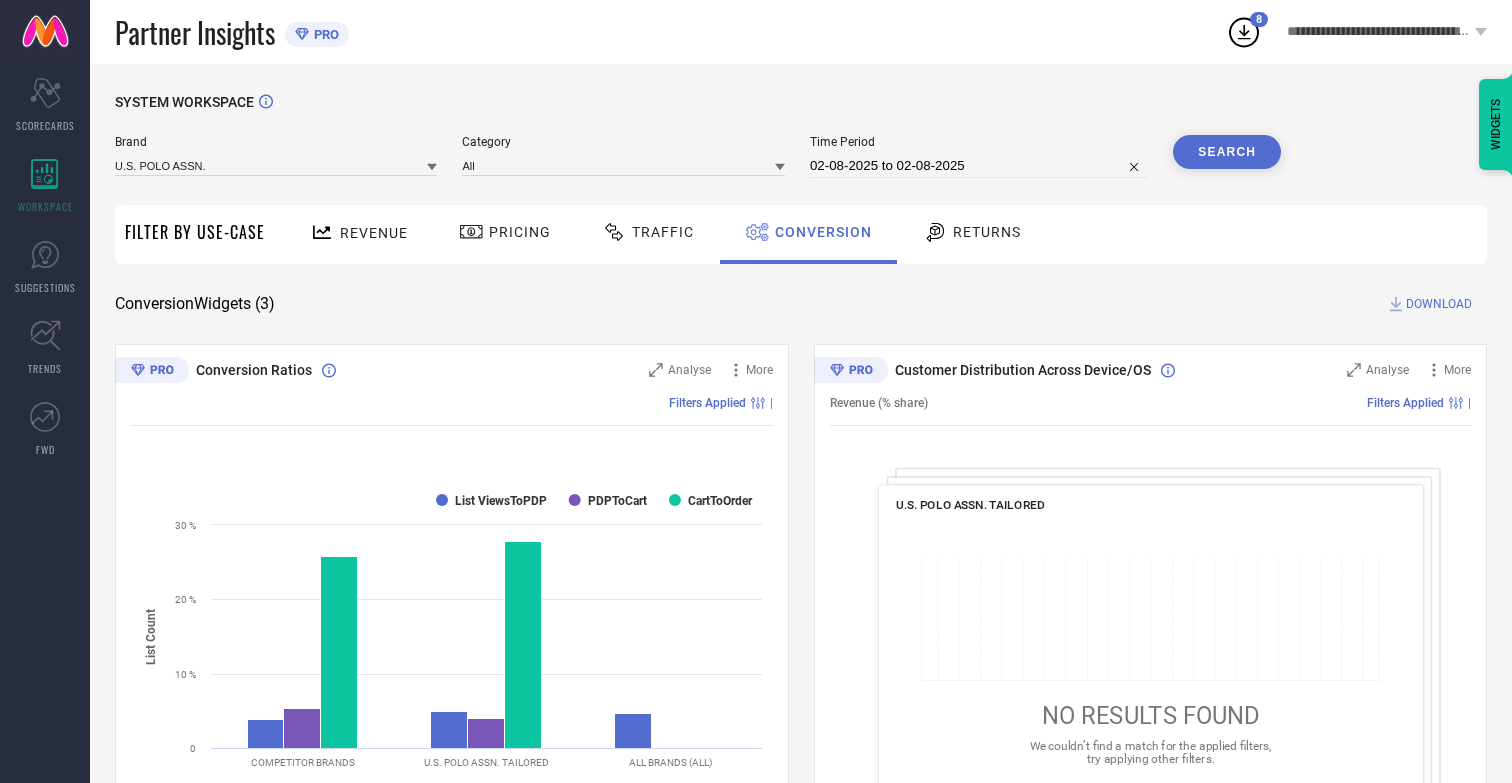 click on "Search" at bounding box center (1227, 152) 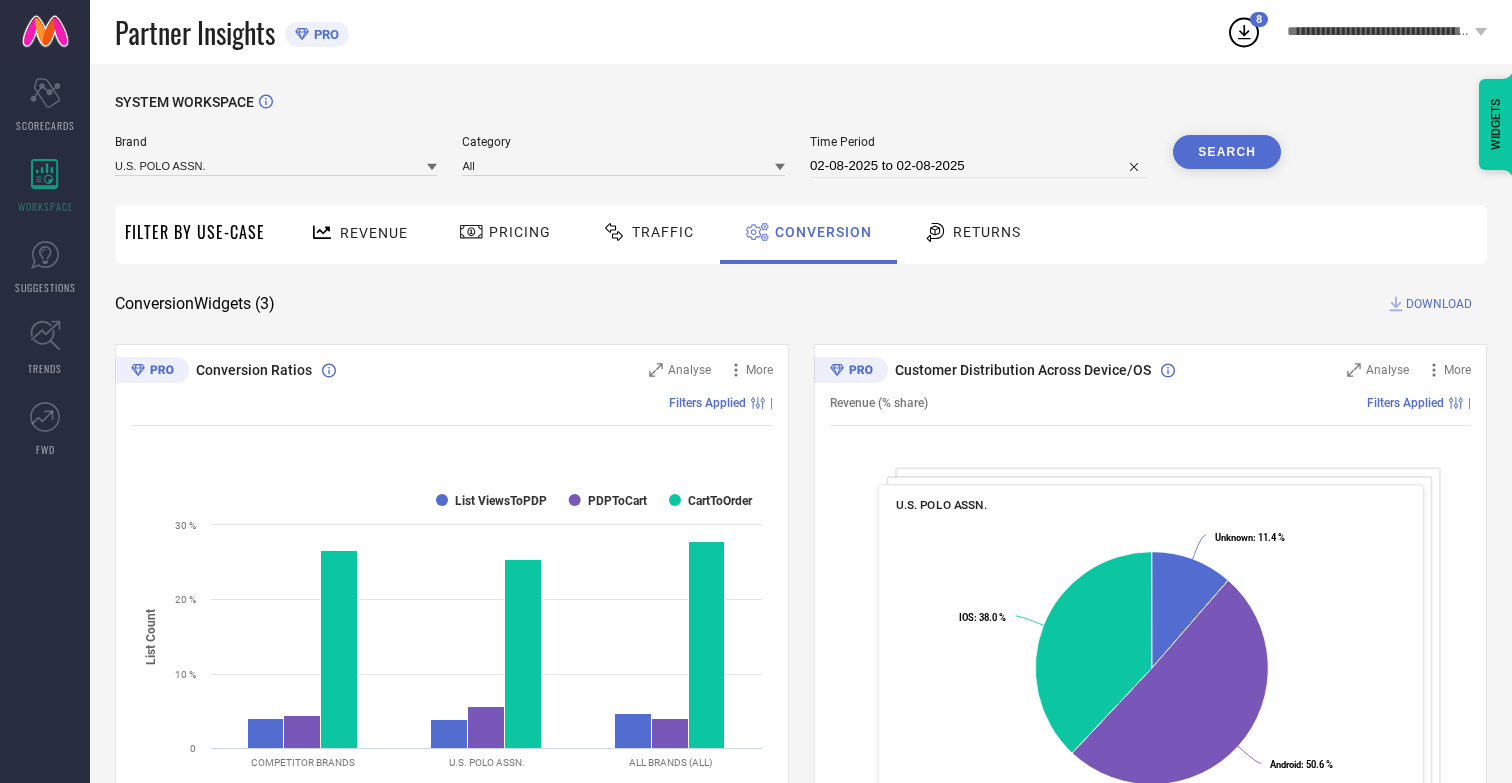 click on "DOWNLOAD" at bounding box center [1439, 304] 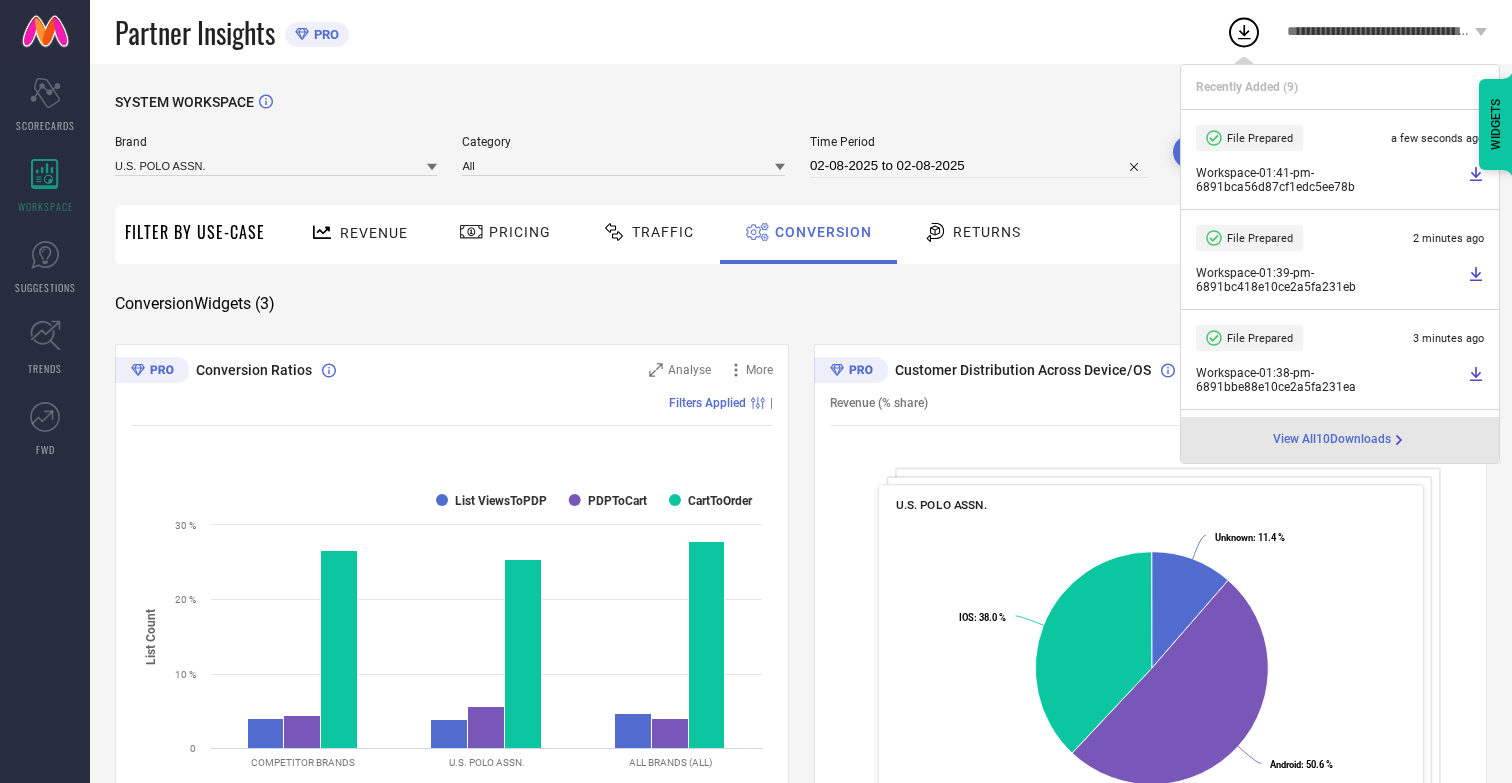 click on "Conversion" at bounding box center (823, 232) 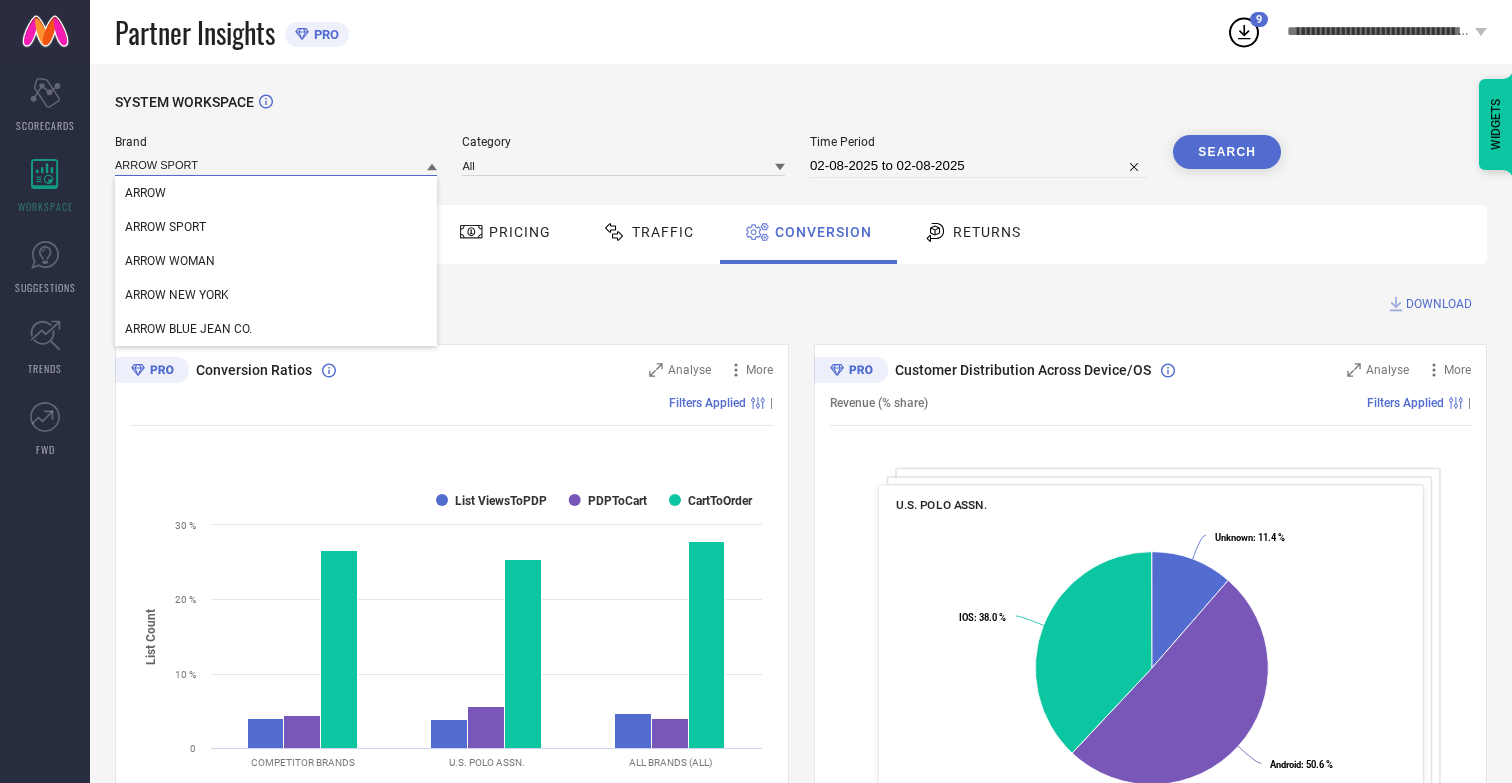 type on "ARROW SPORT" 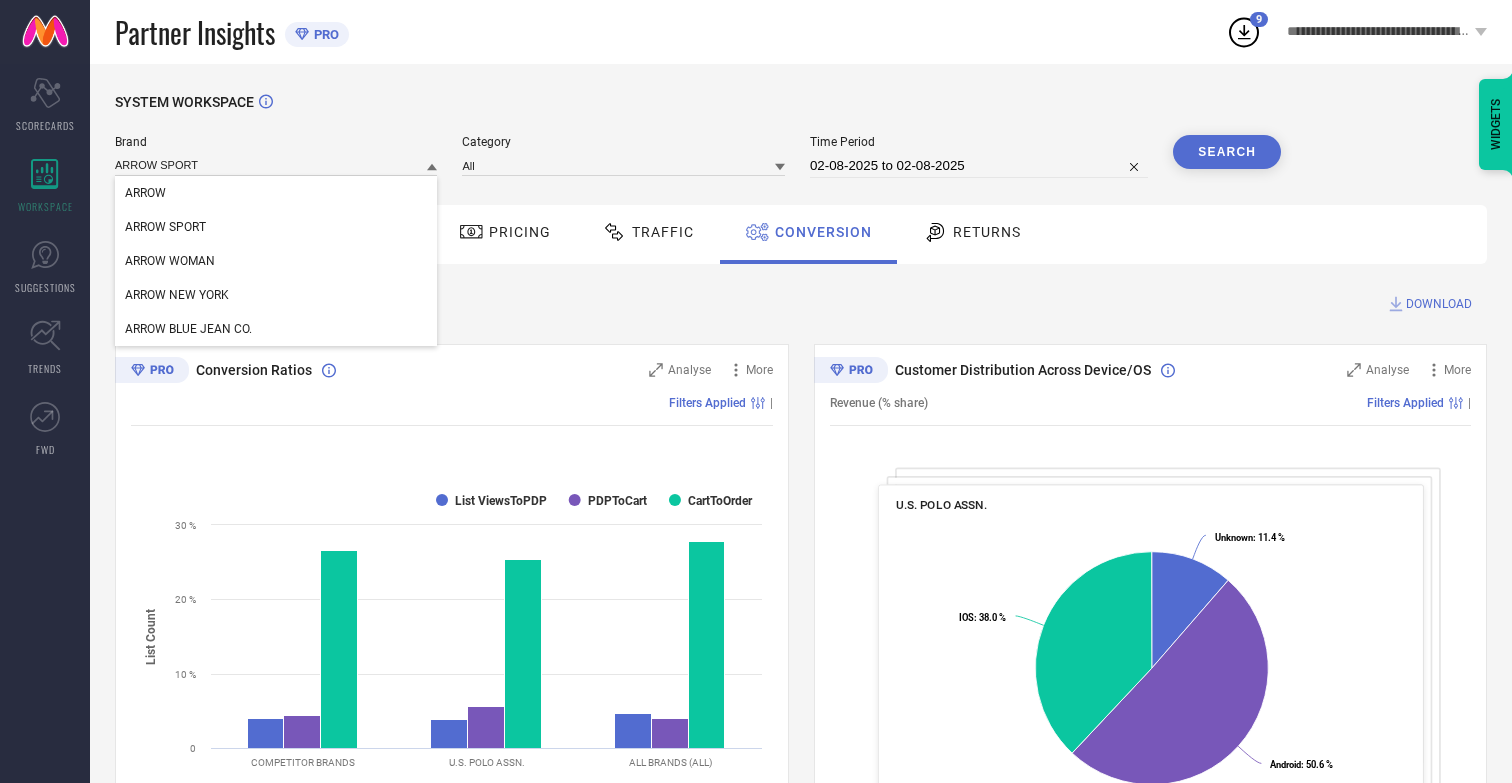 click on "ARROW SPORT" at bounding box center (165, 227) 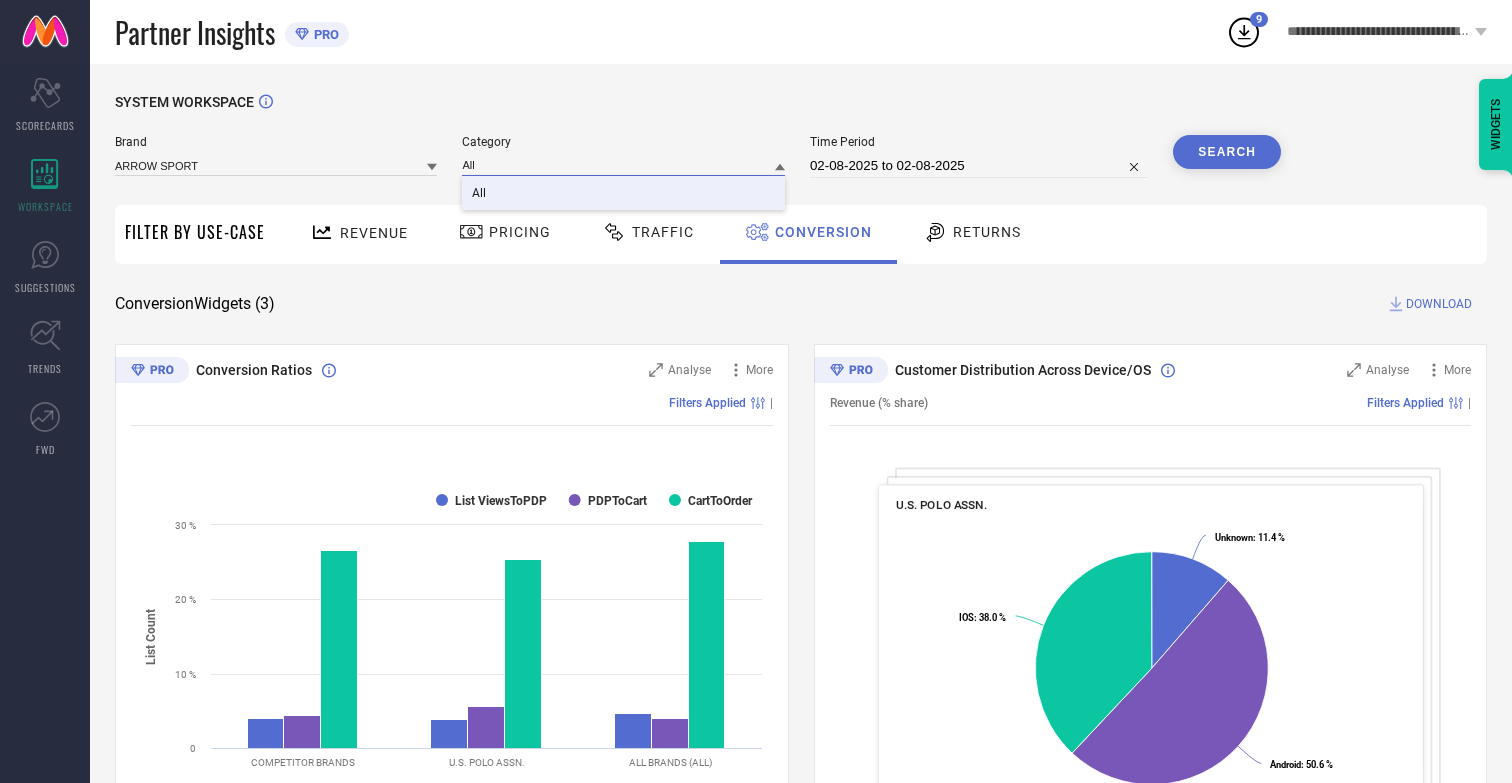 type on "All" 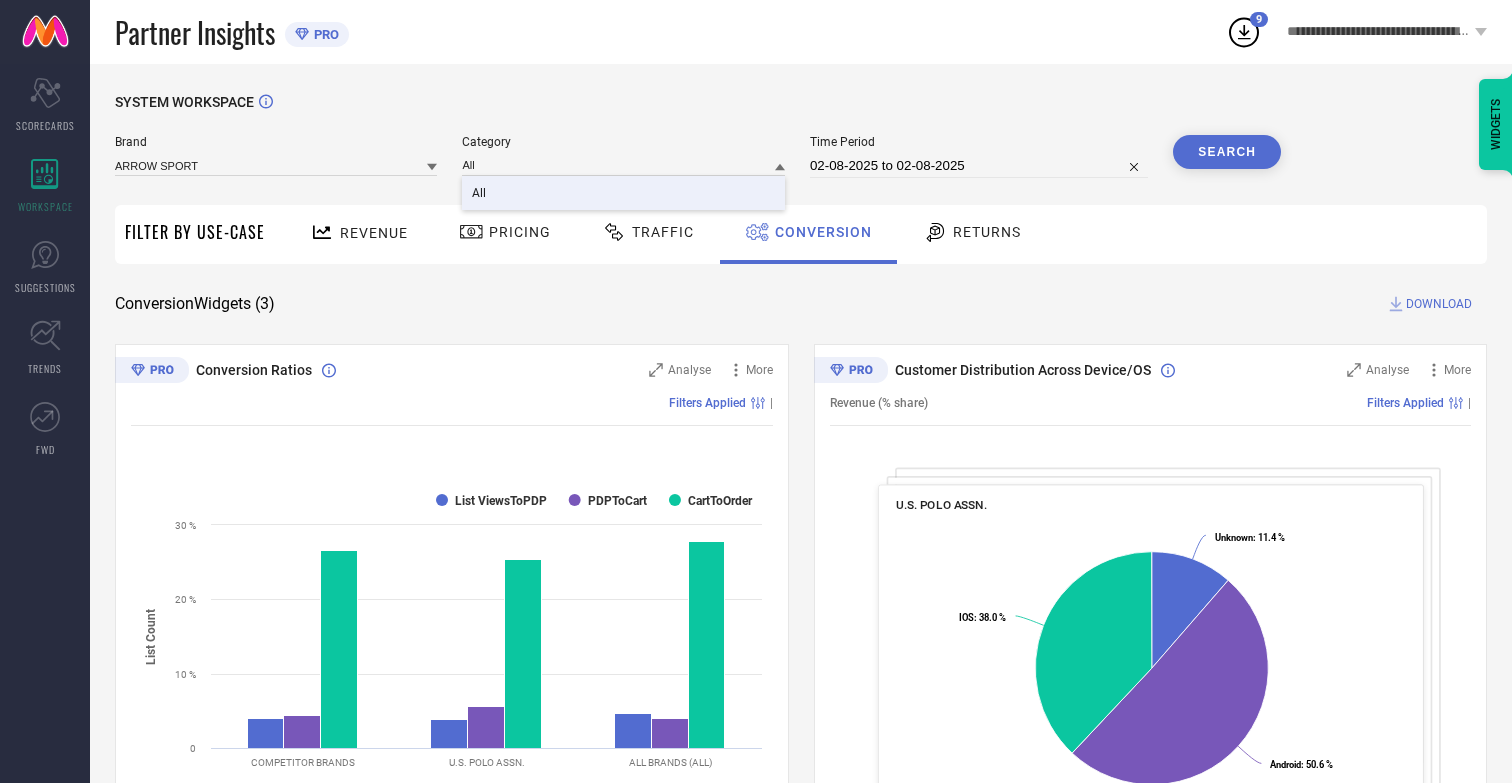 click on "All" at bounding box center (479, 193) 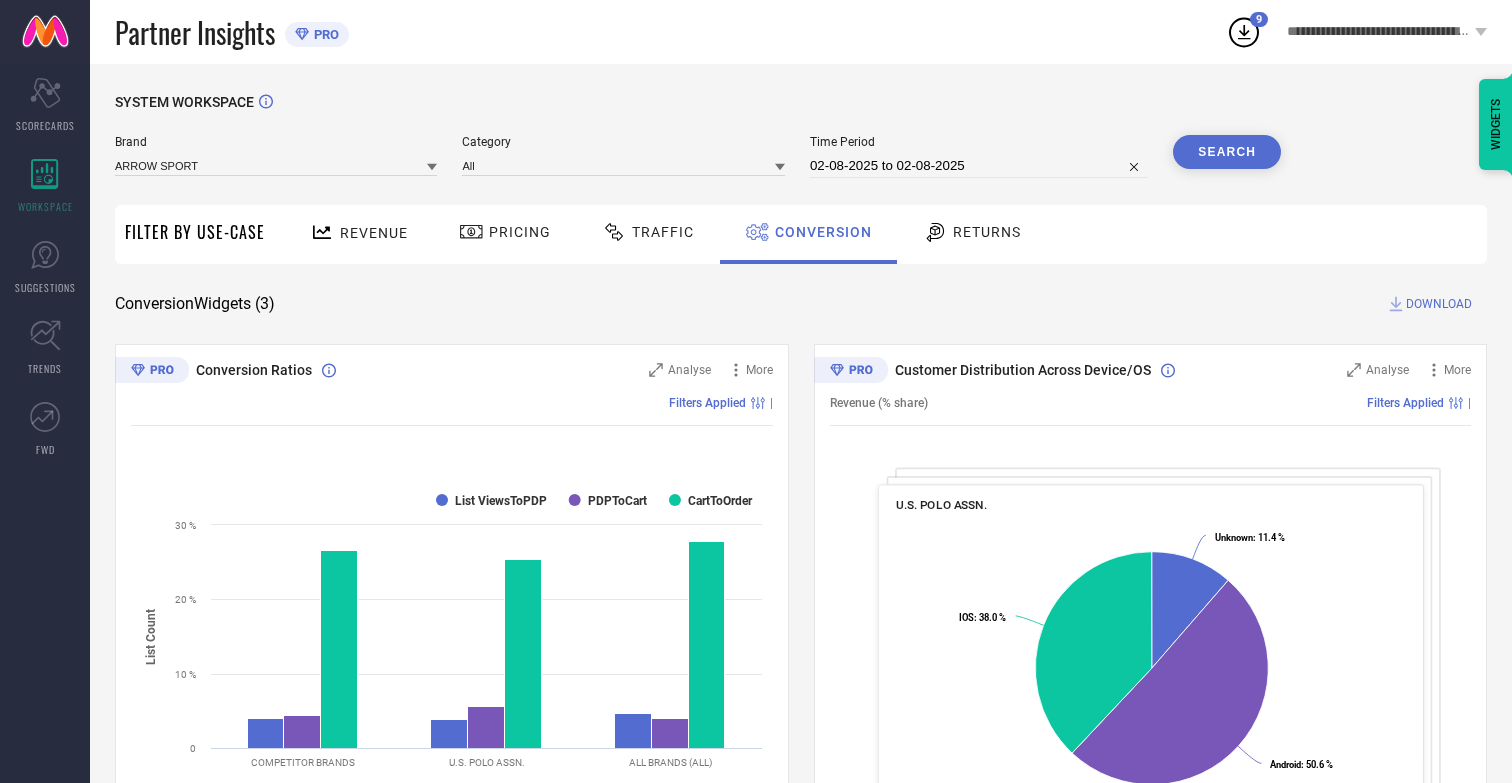 click on "Search" at bounding box center (1227, 152) 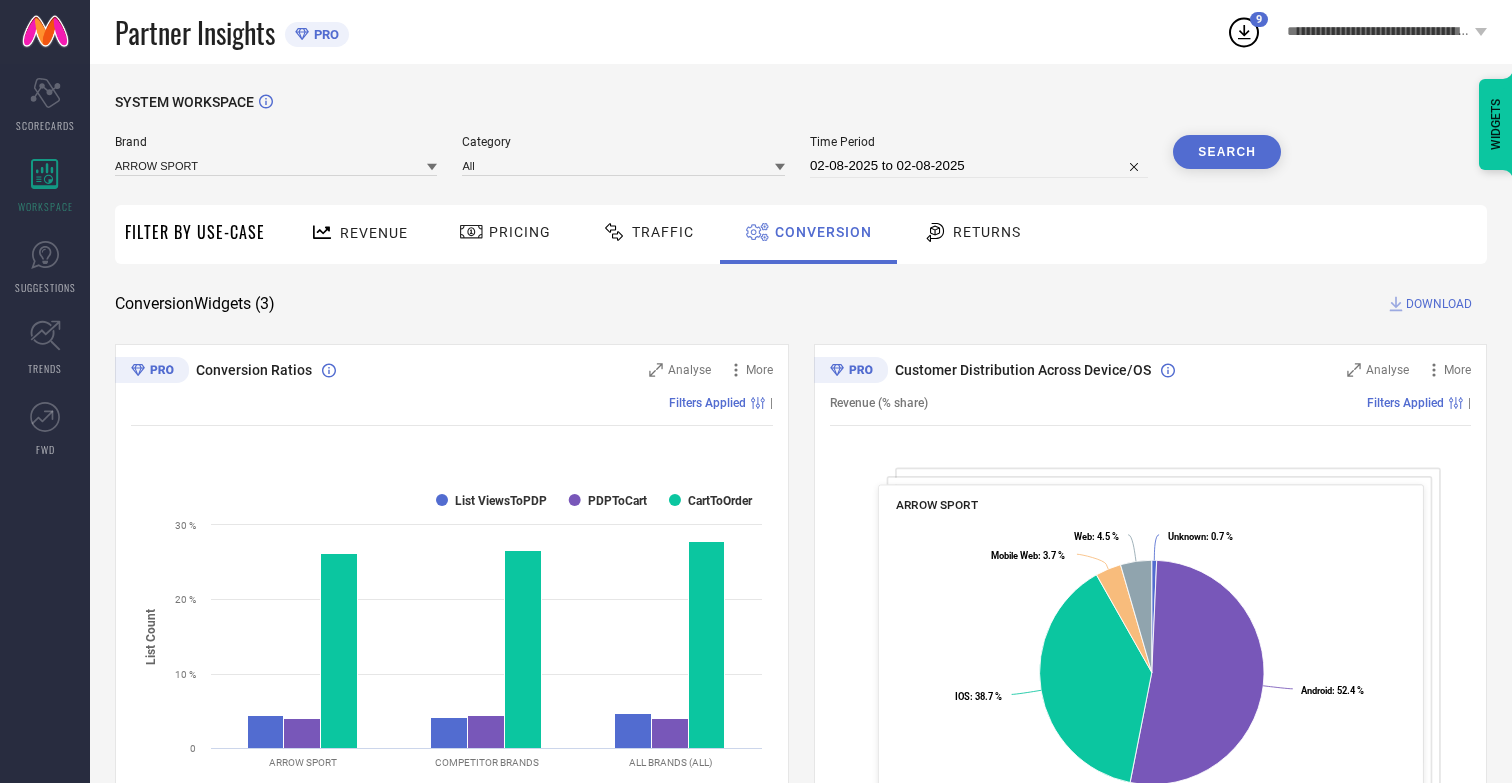 click on "DOWNLOAD" at bounding box center [1439, 304] 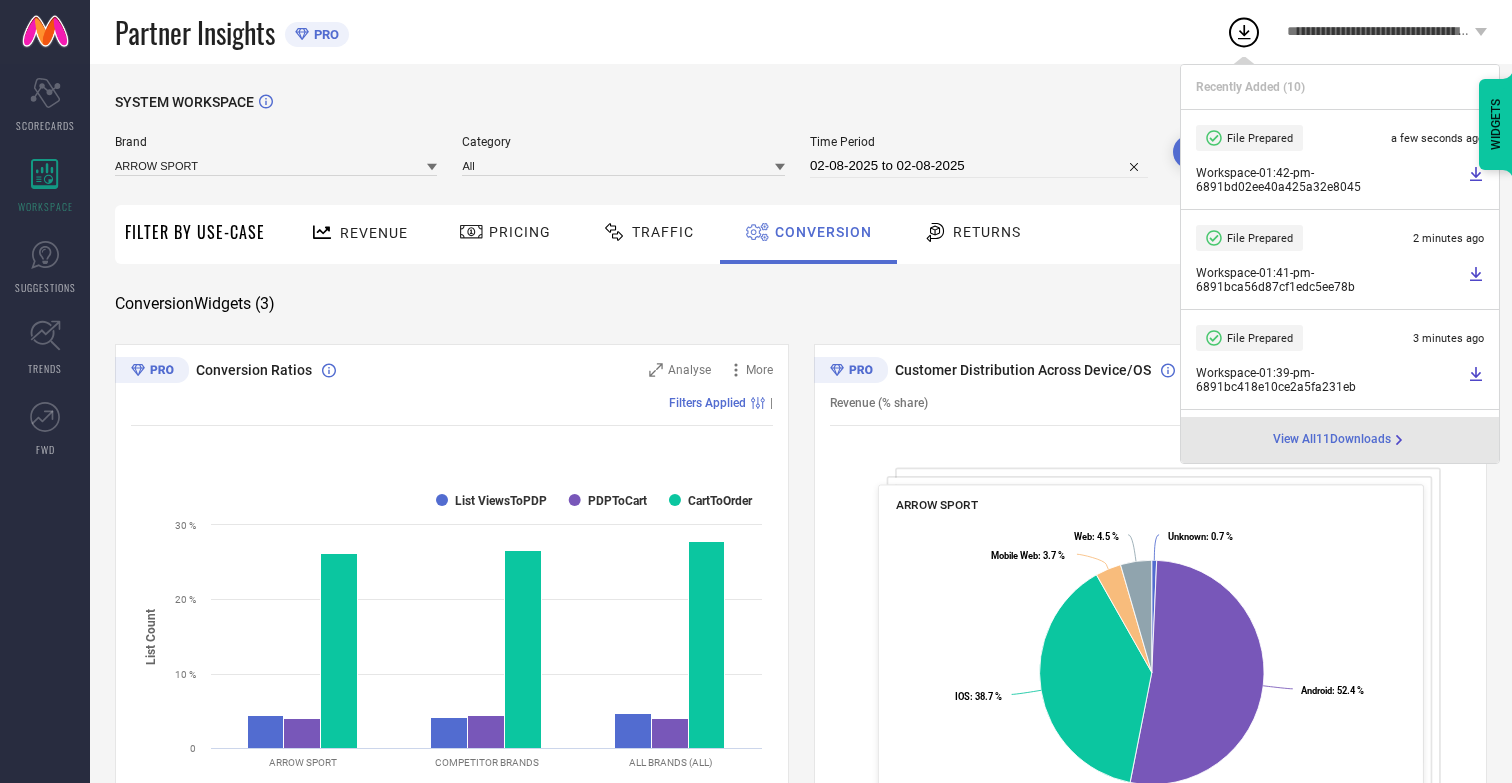 click on "Conversion" at bounding box center (823, 232) 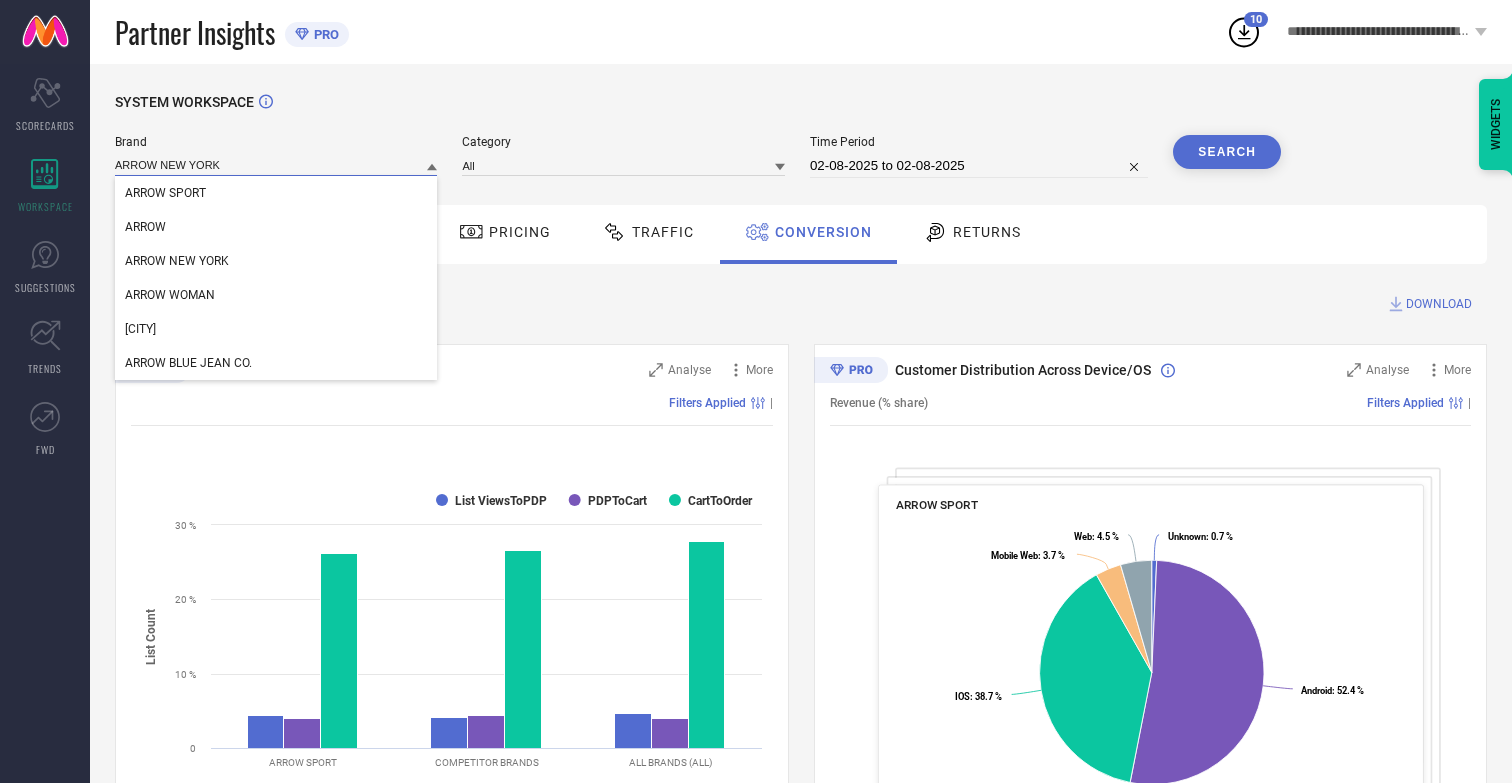 type on "ARROW NEW YORK" 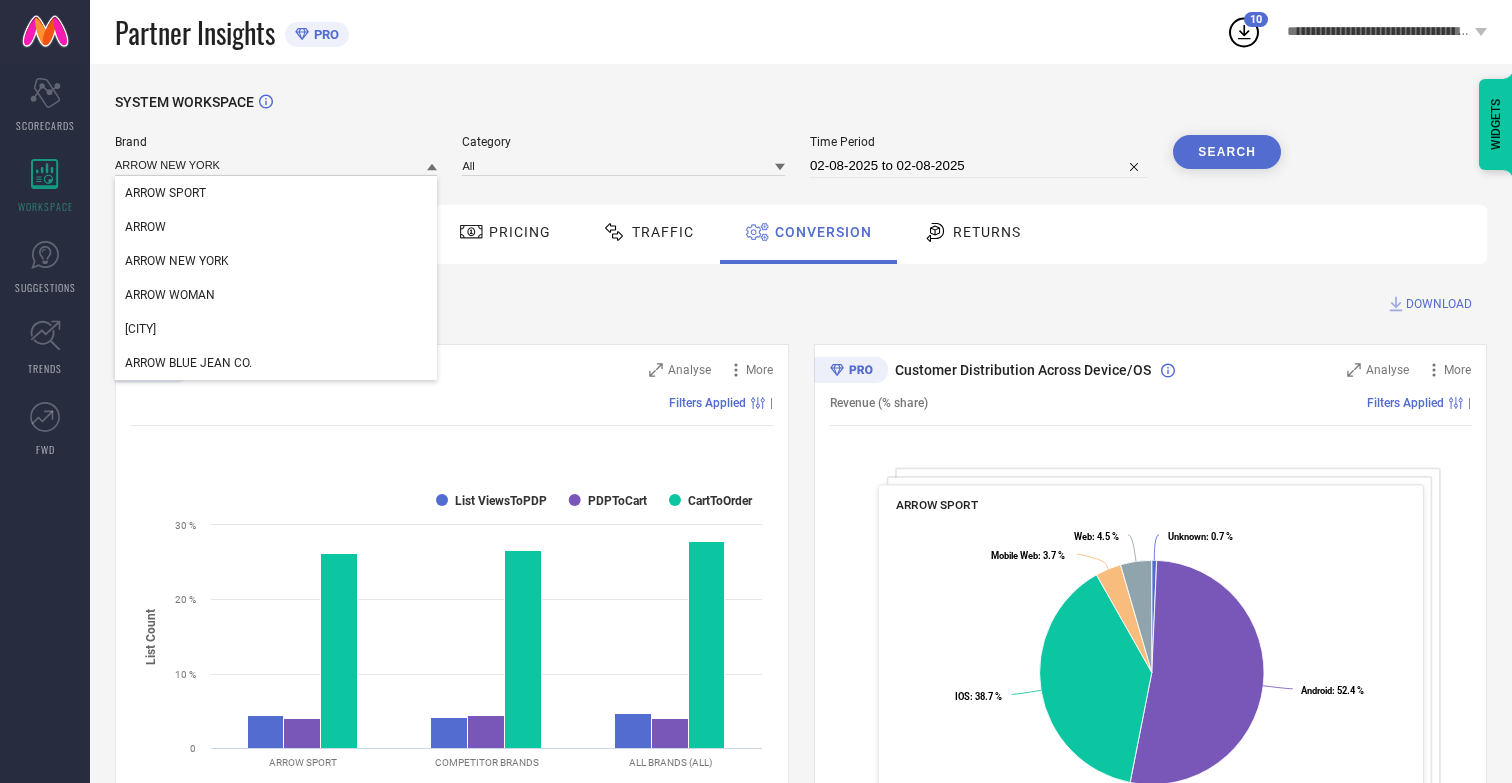click on "ARROW NEW YORK" at bounding box center [177, 261] 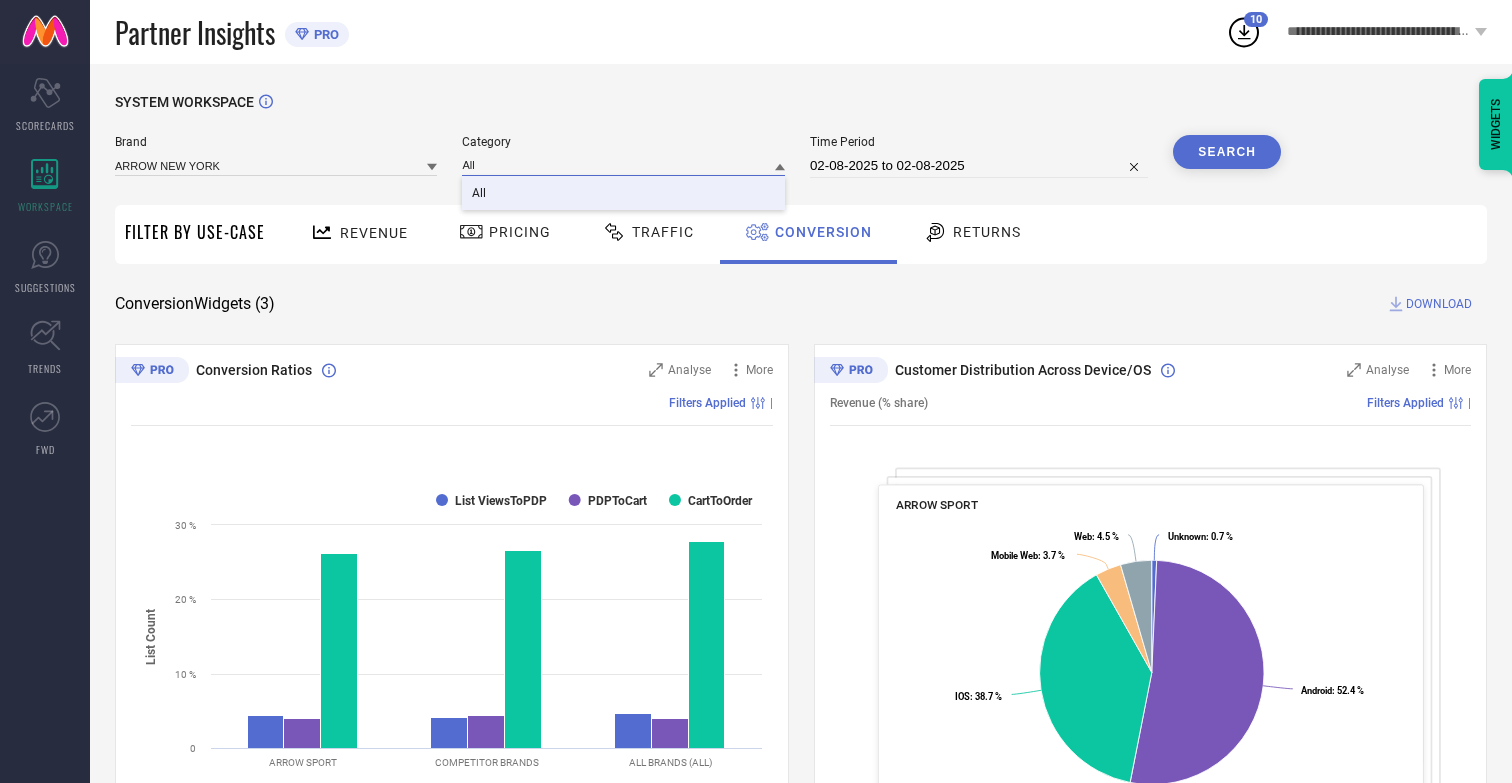 type on "All" 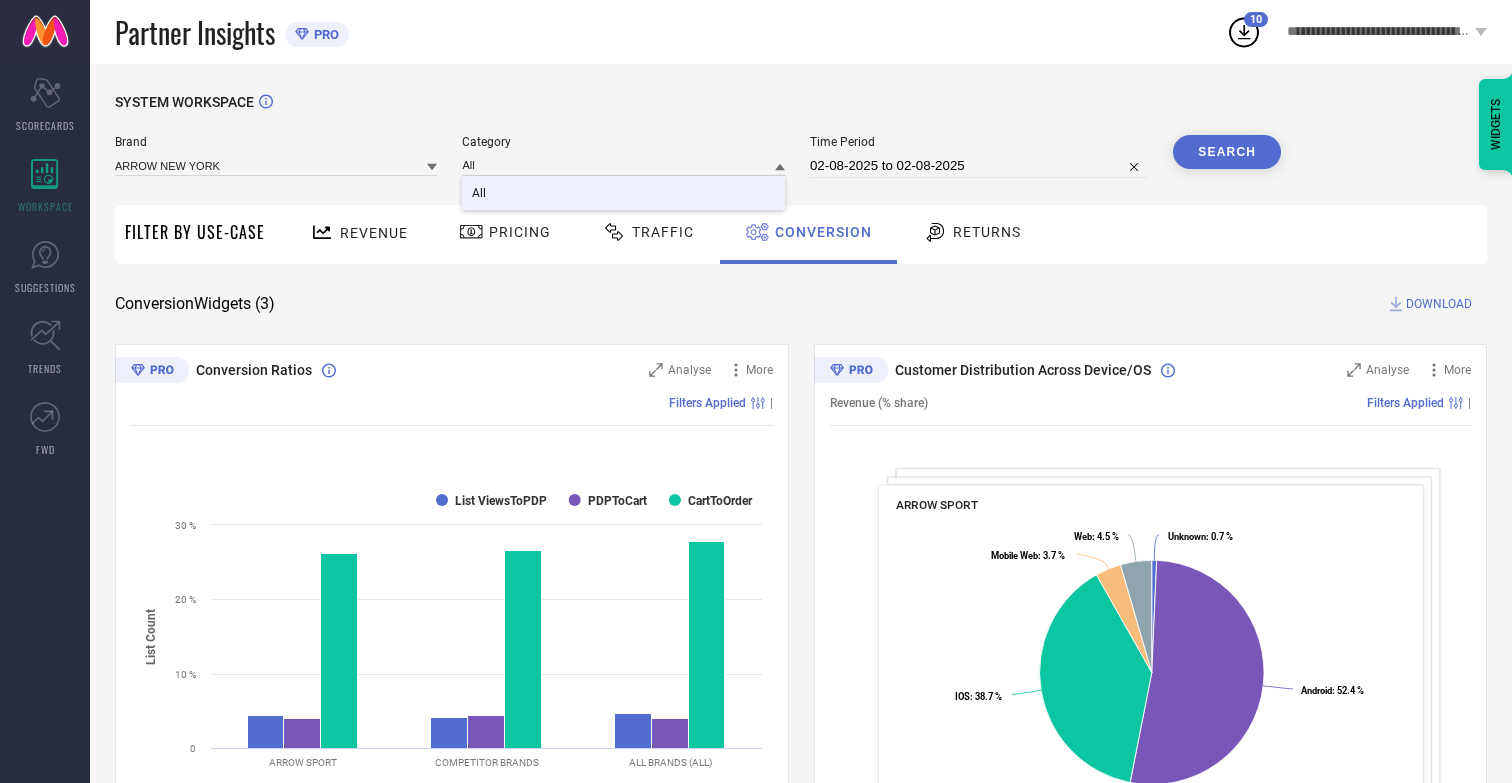 click on "All" at bounding box center (479, 193) 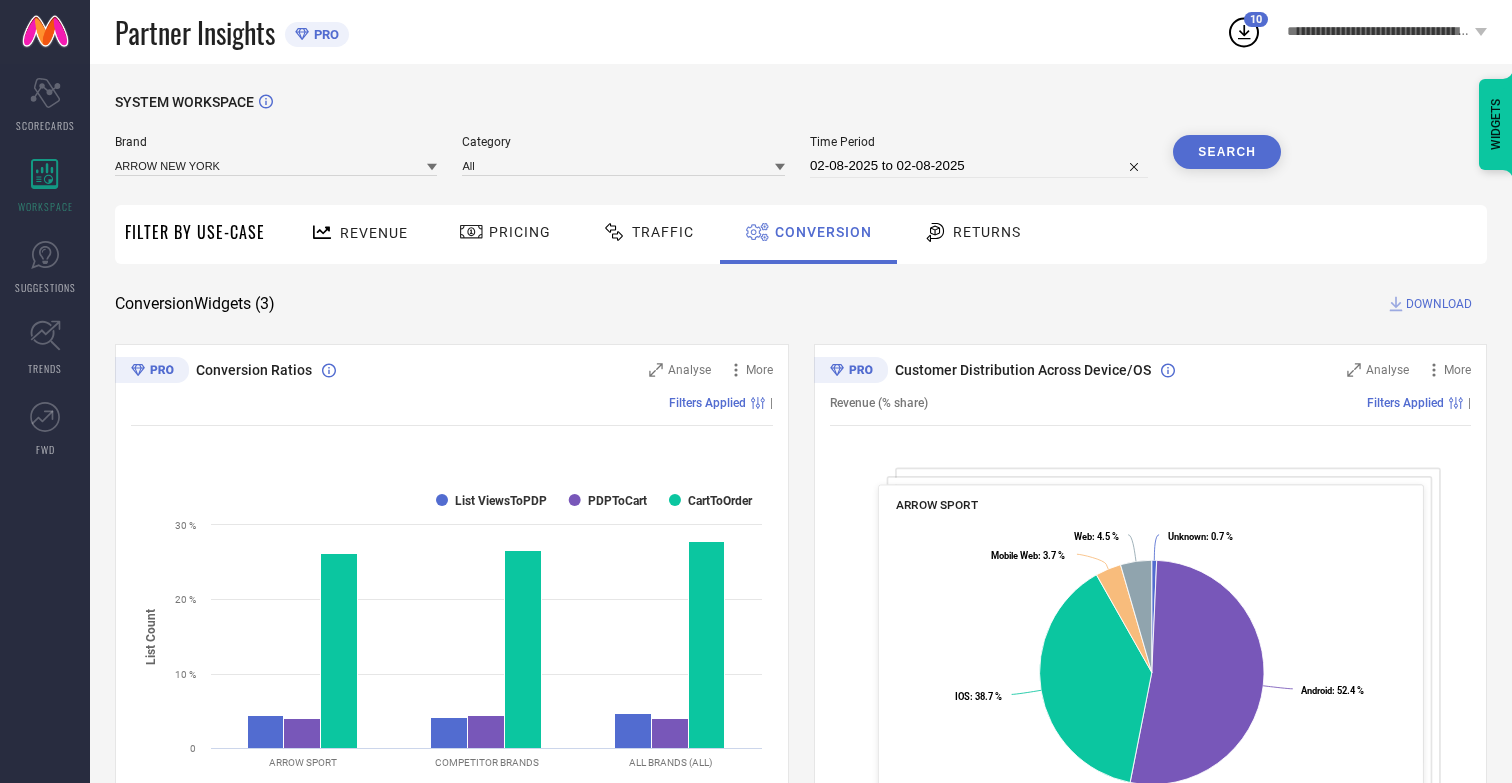 click on "Search" at bounding box center [1227, 152] 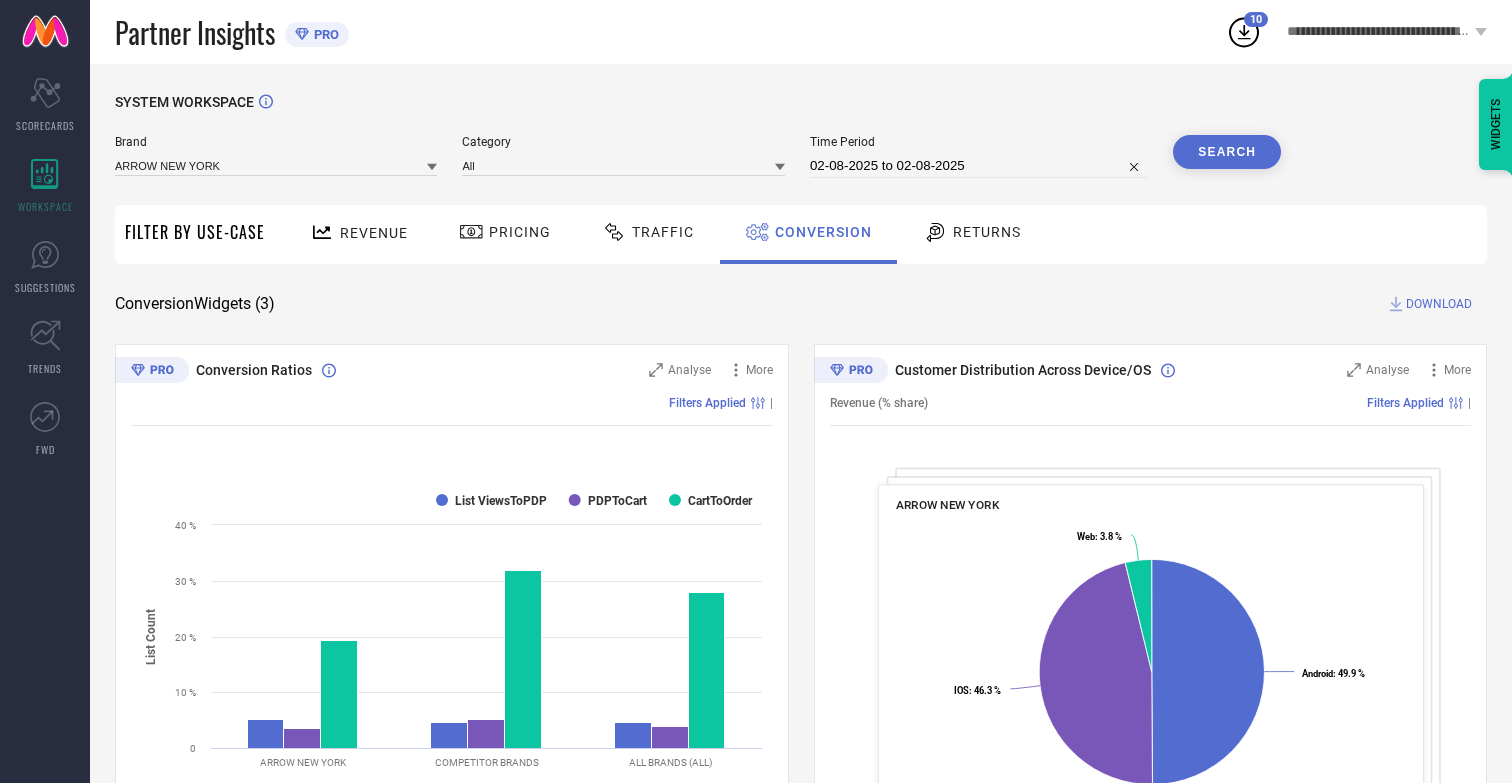 click on "DOWNLOAD" at bounding box center [1439, 304] 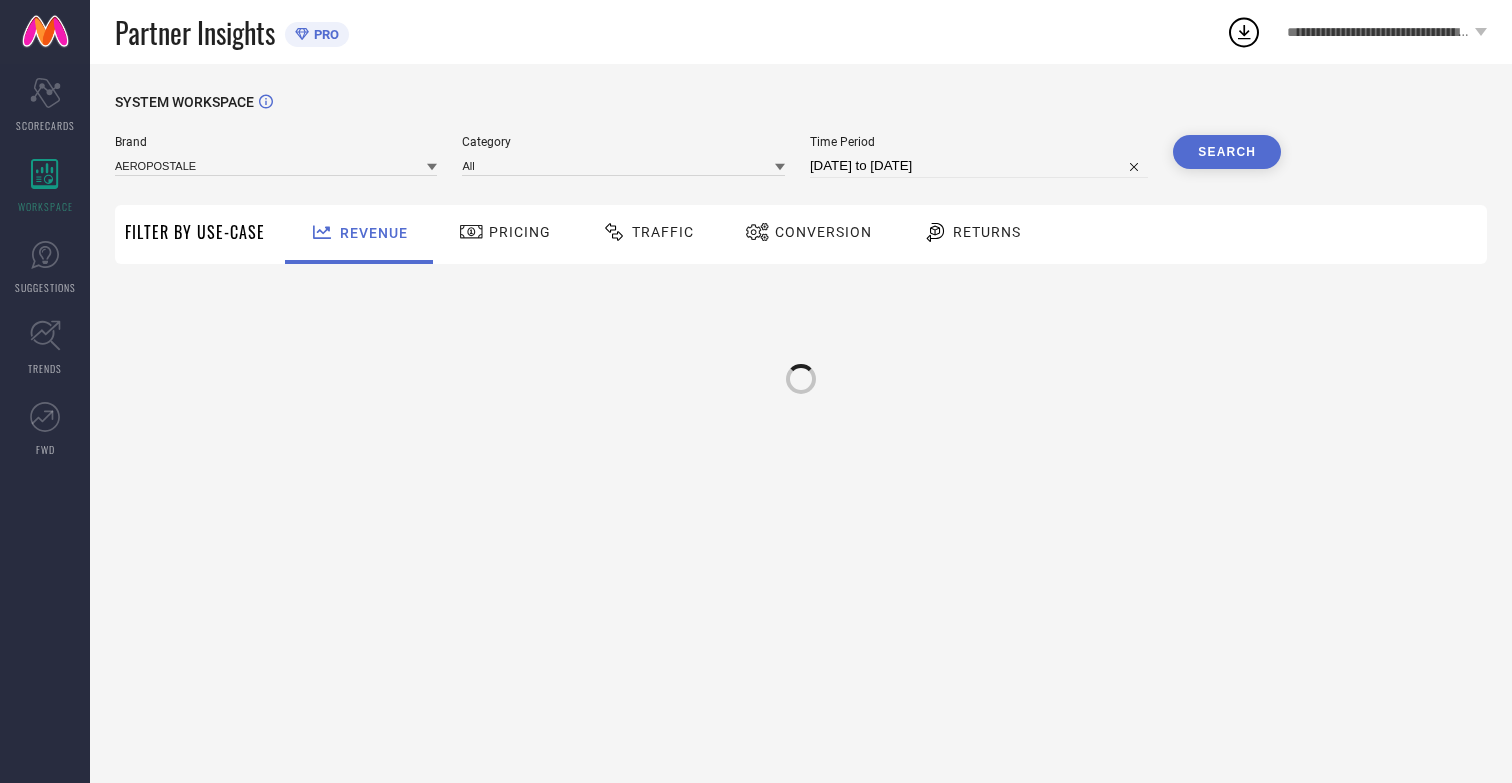 scroll, scrollTop: 0, scrollLeft: 0, axis: both 